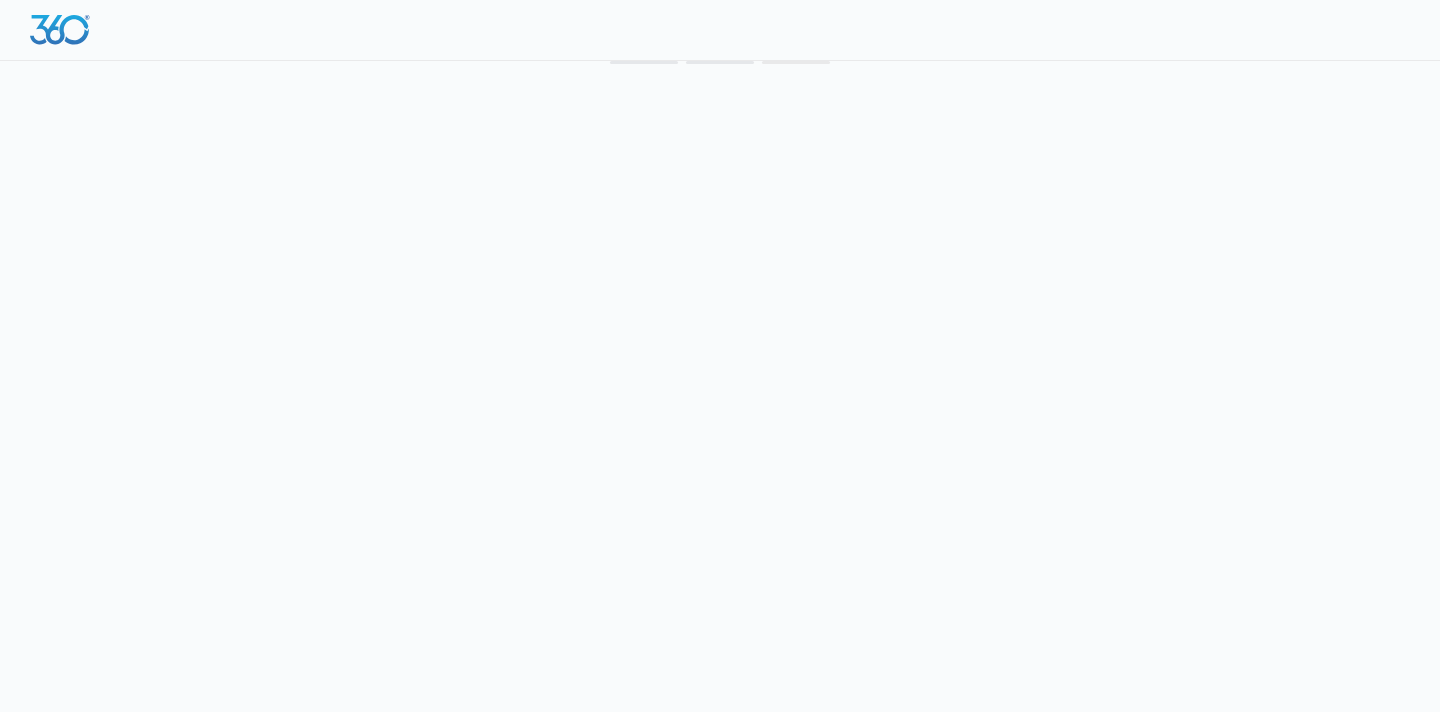 scroll, scrollTop: 0, scrollLeft: 0, axis: both 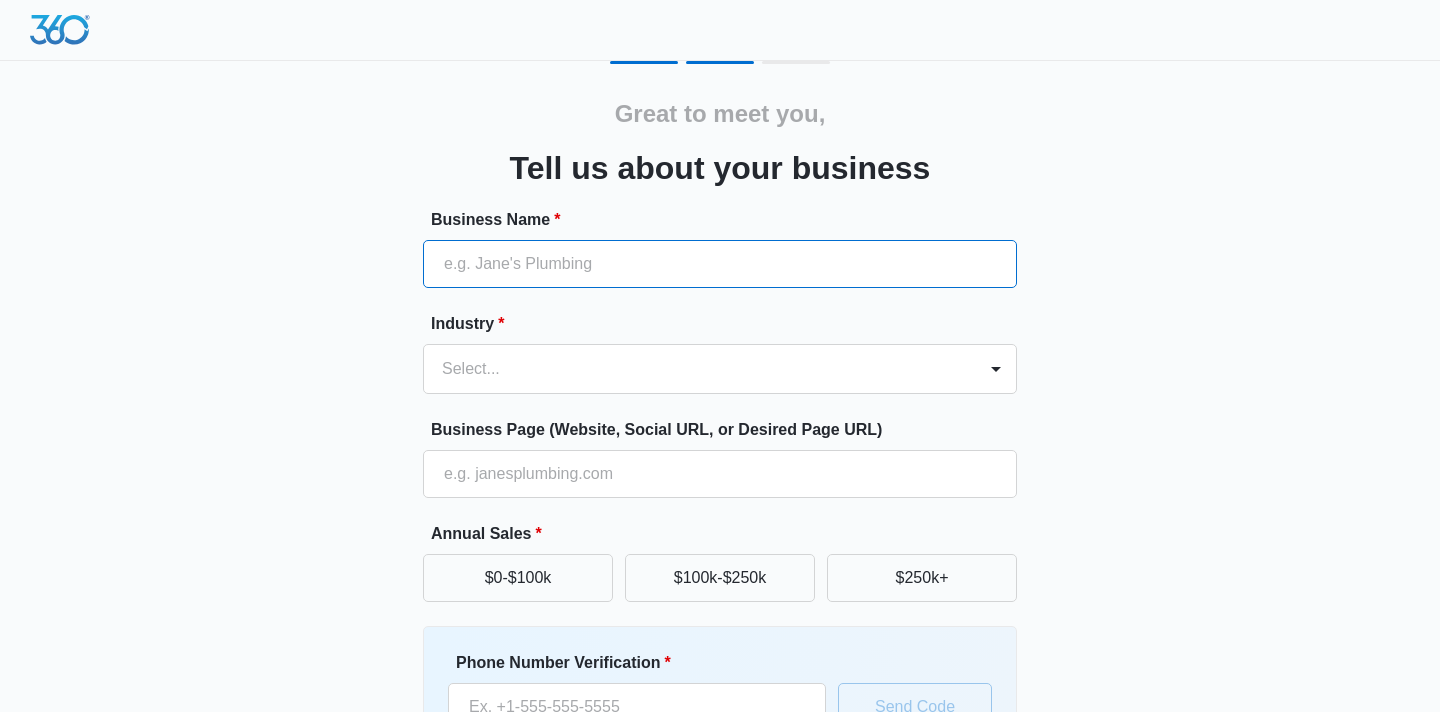 click on "Business Name *" at bounding box center [720, 264] 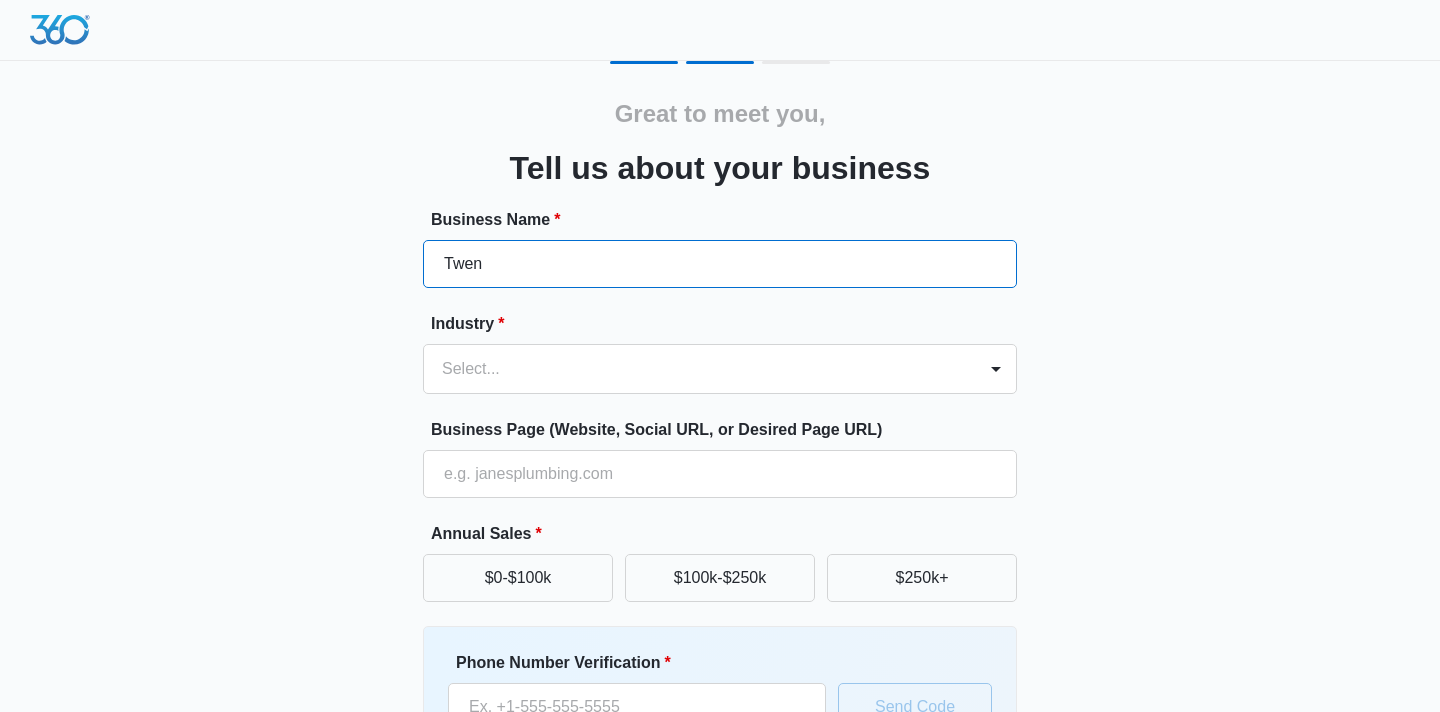 type on "Twenty Twenty Consulting" 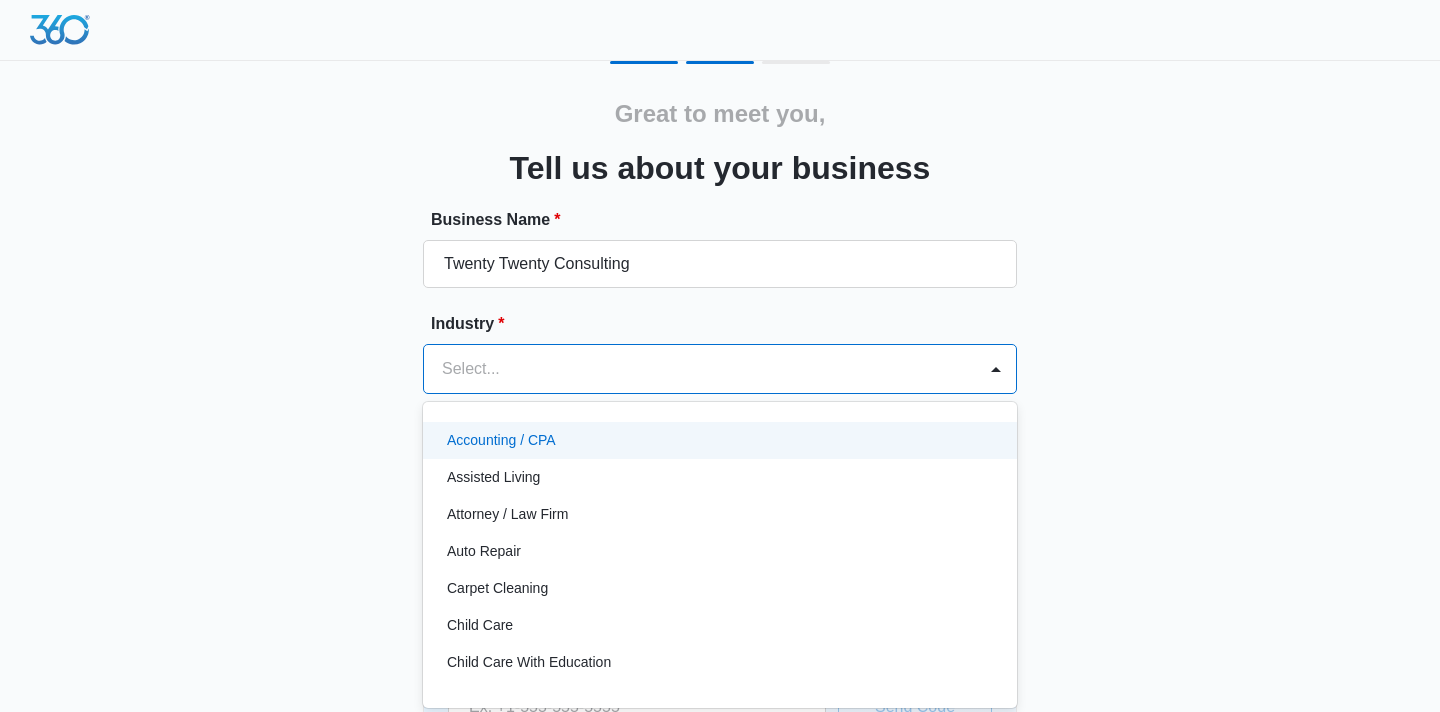 click at bounding box center [696, 369] 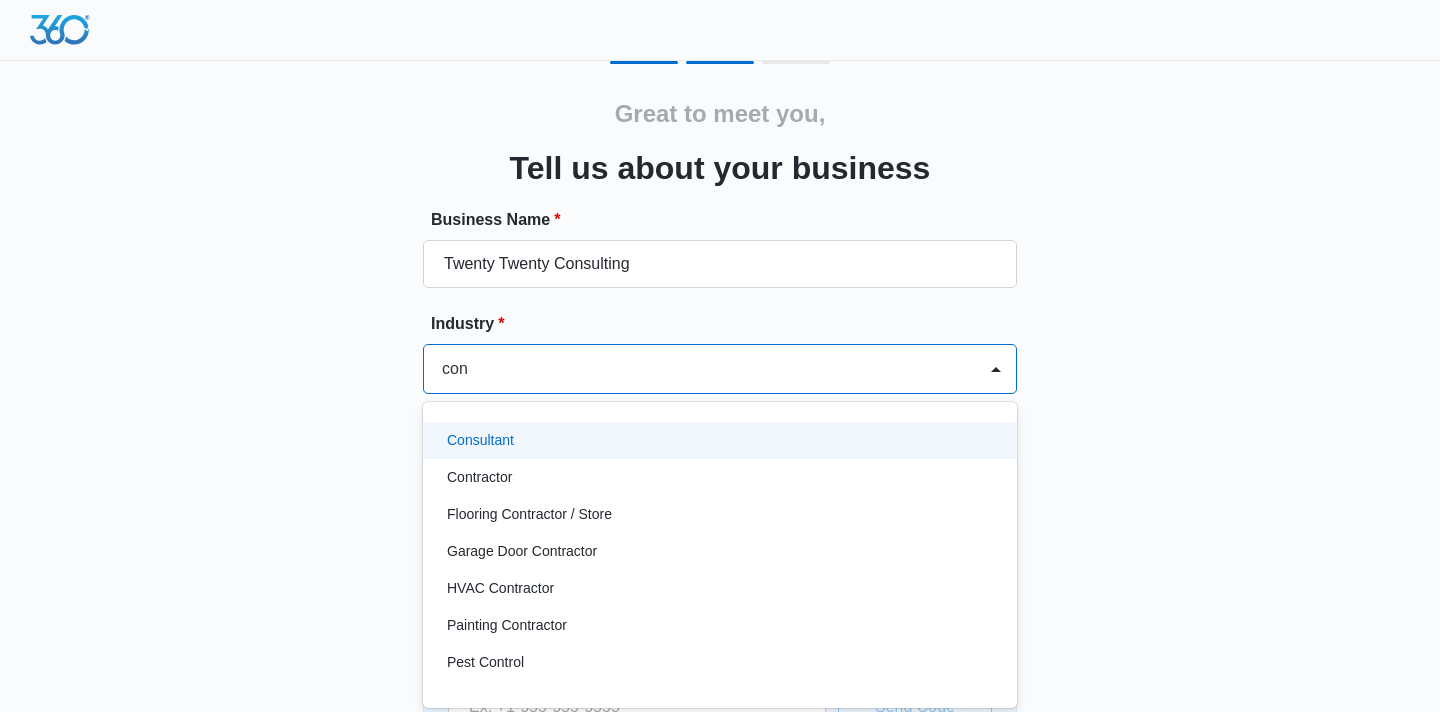 type on "cons" 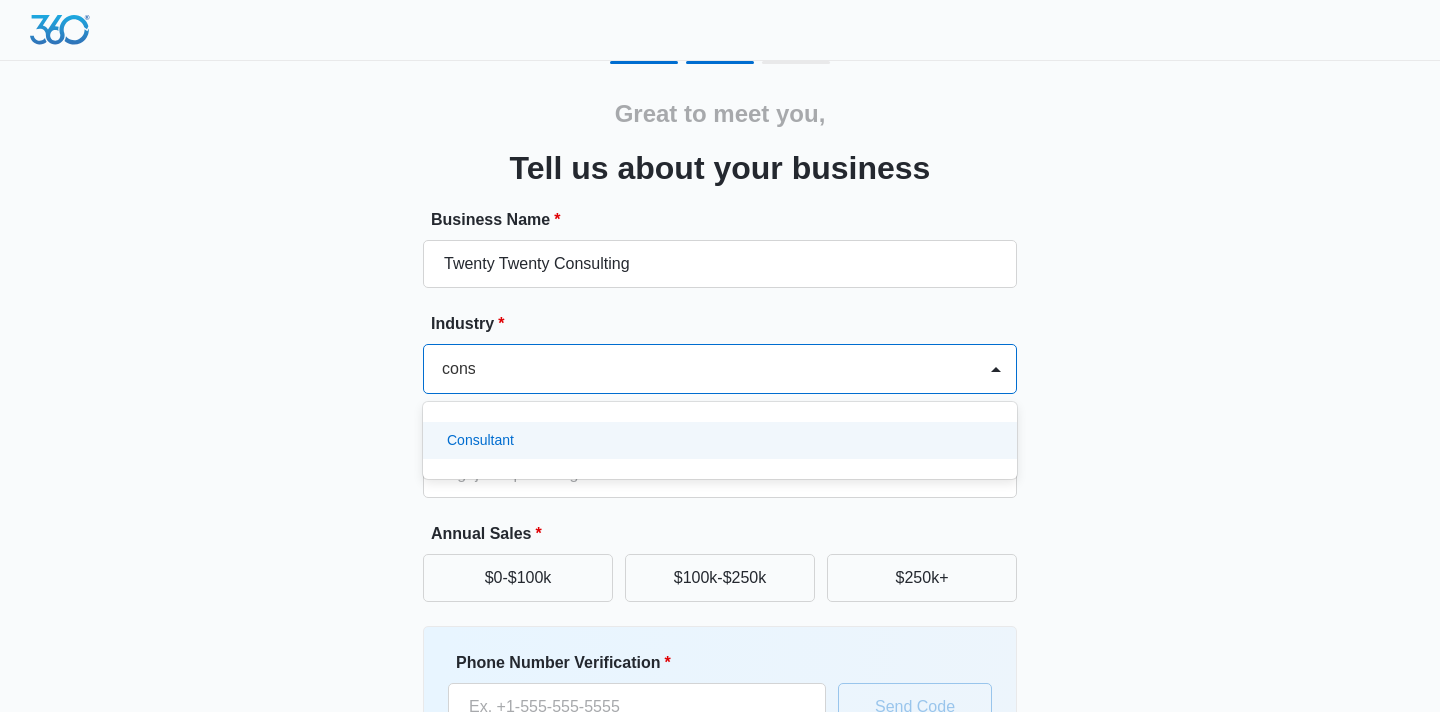 click on "Consultant" at bounding box center (480, 440) 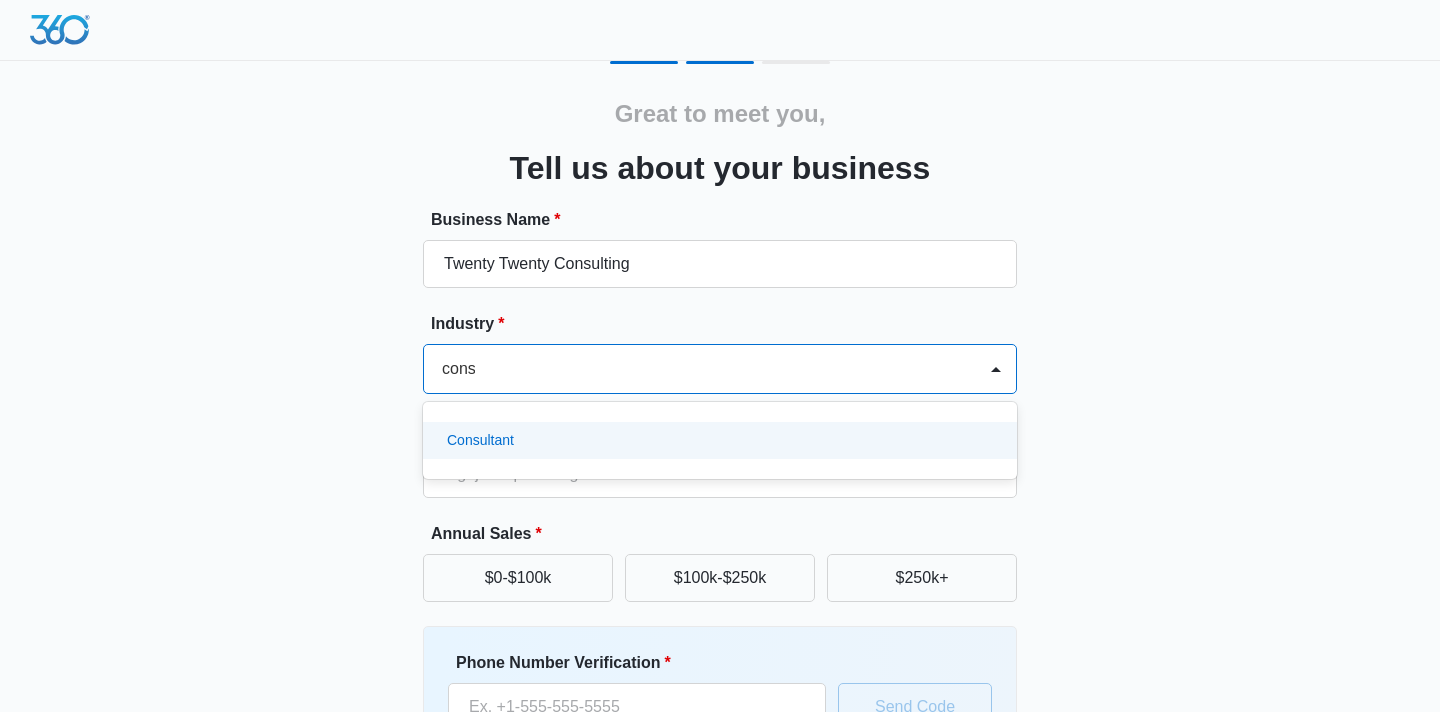 type 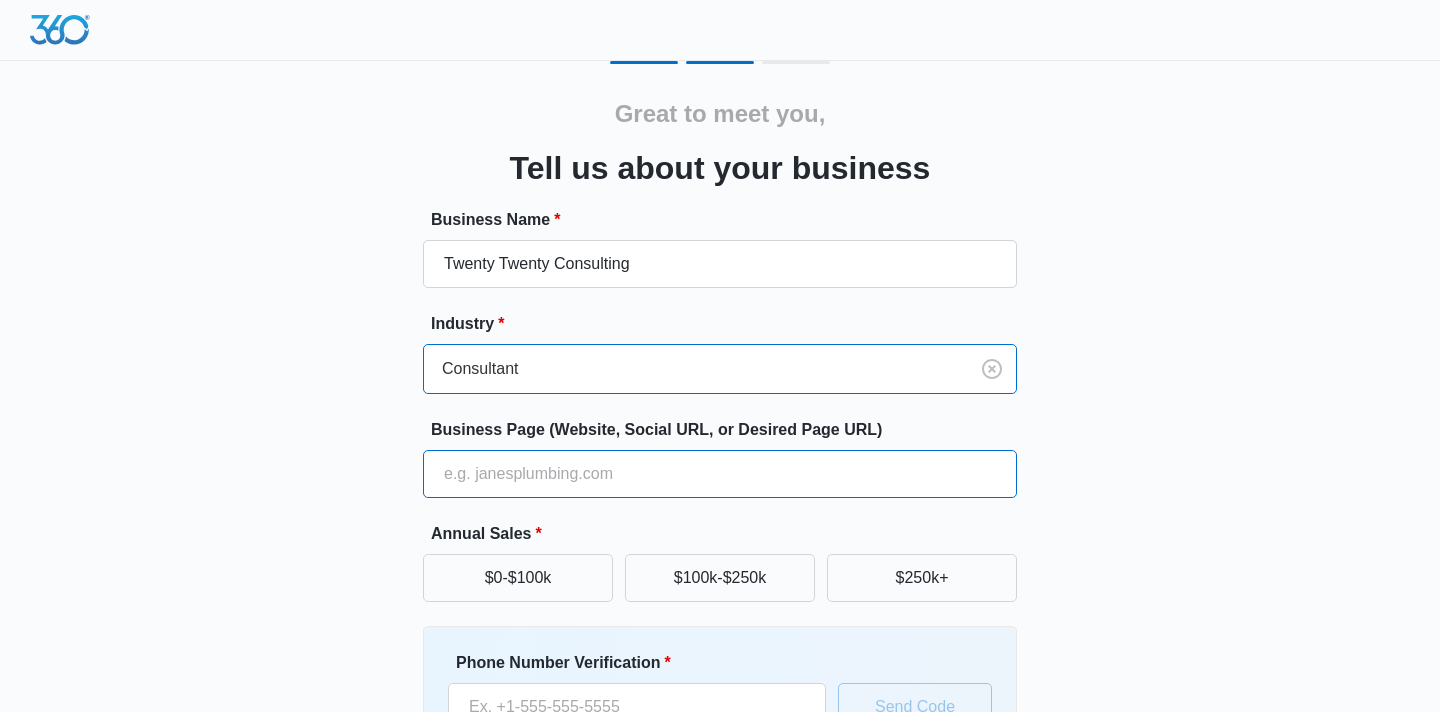 click on "Business Page (Website, Social URL, or Desired Page URL)" at bounding box center [720, 474] 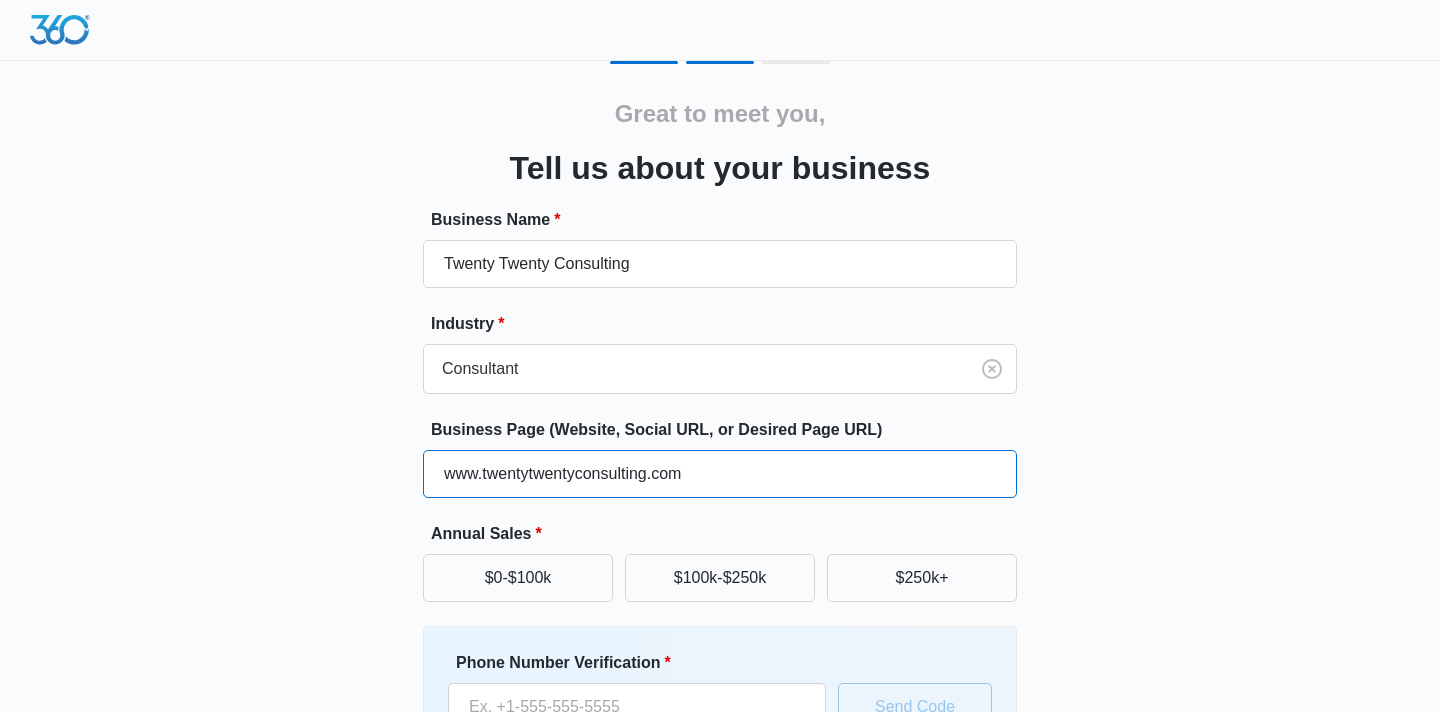 scroll, scrollTop: 184, scrollLeft: 0, axis: vertical 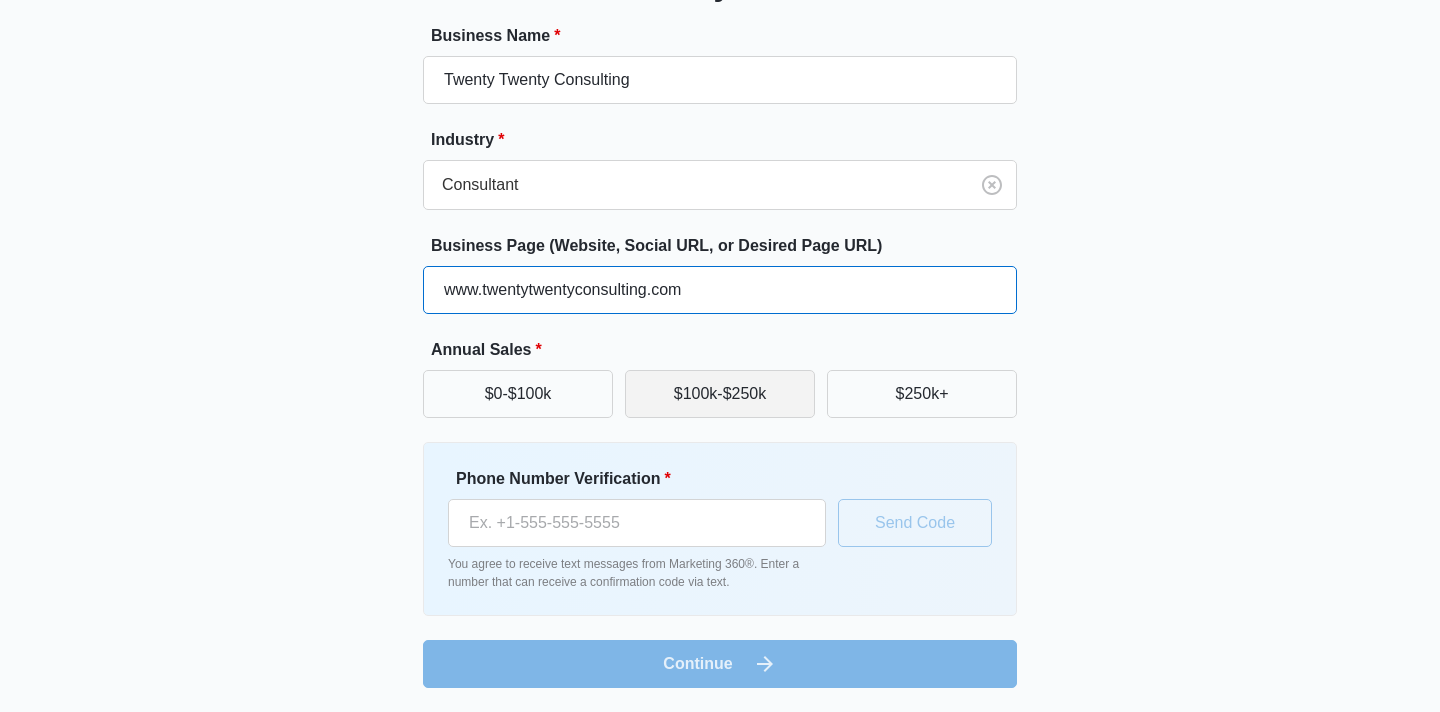 type on "www.twentytwentyconsulting.com" 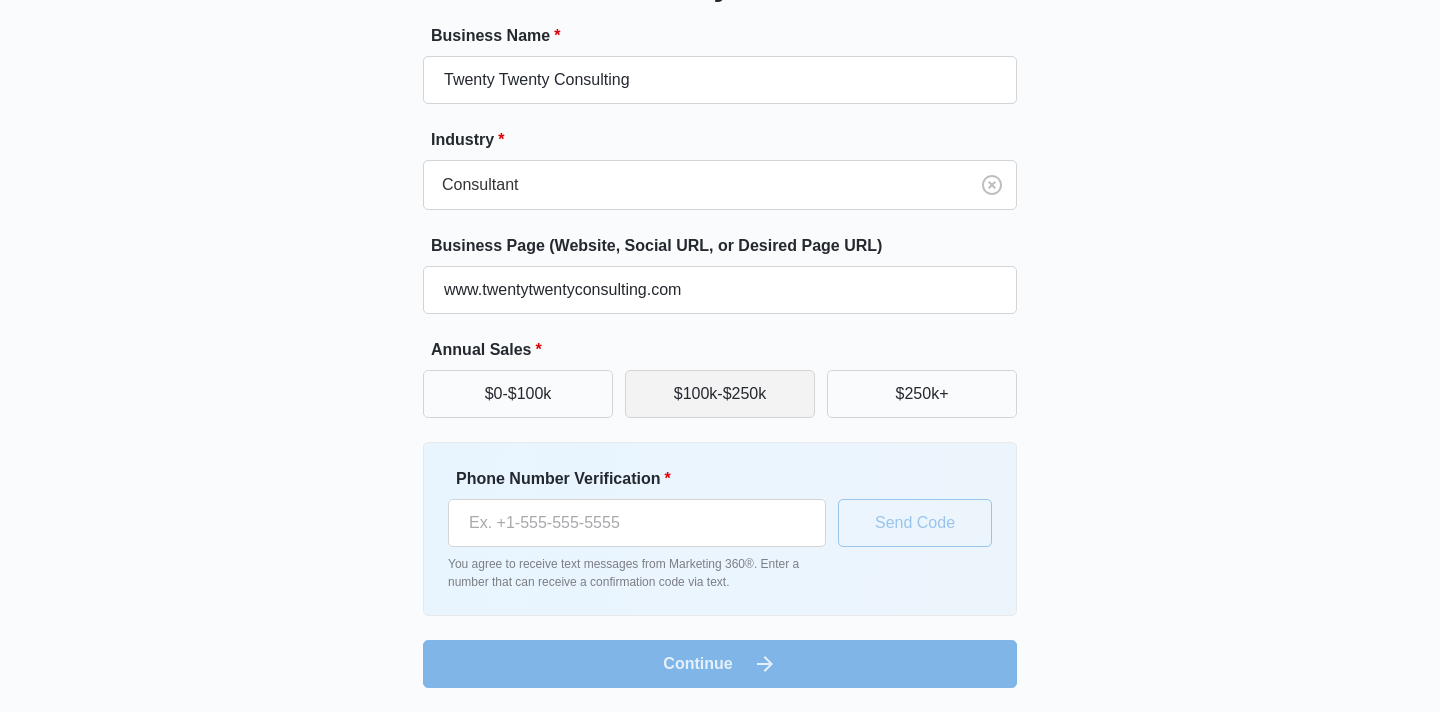 click on "$100k-$250k" at bounding box center (720, 394) 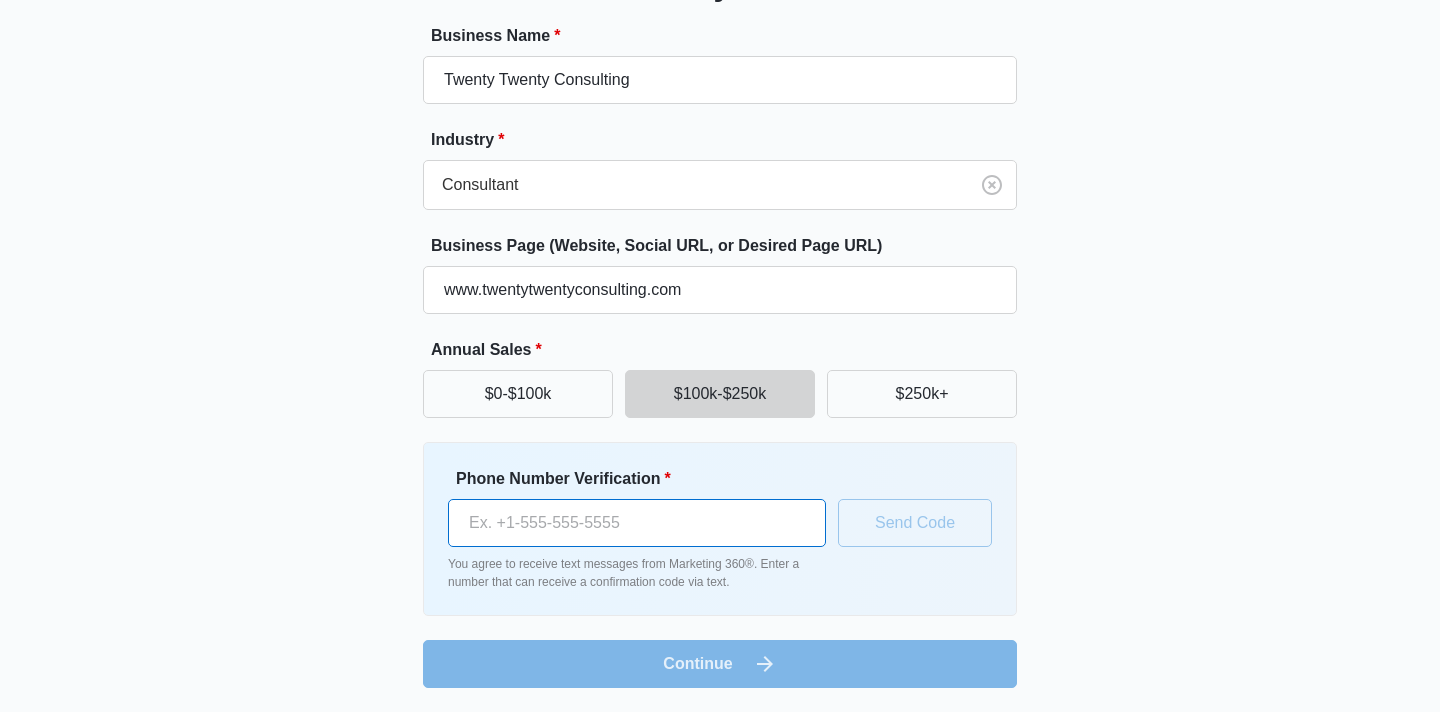 click on "Phone Number Verification *" at bounding box center [637, 523] 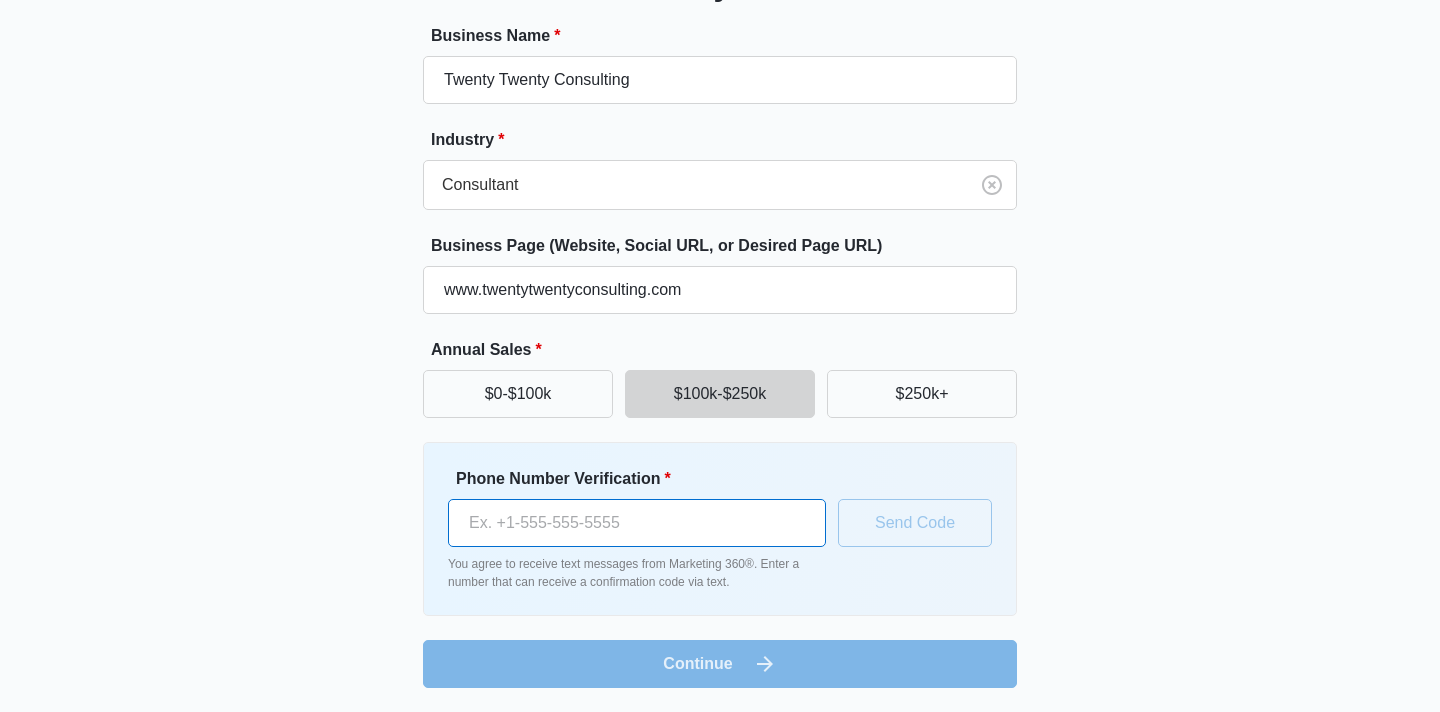 type on "([PHONE]) [PHONE]" 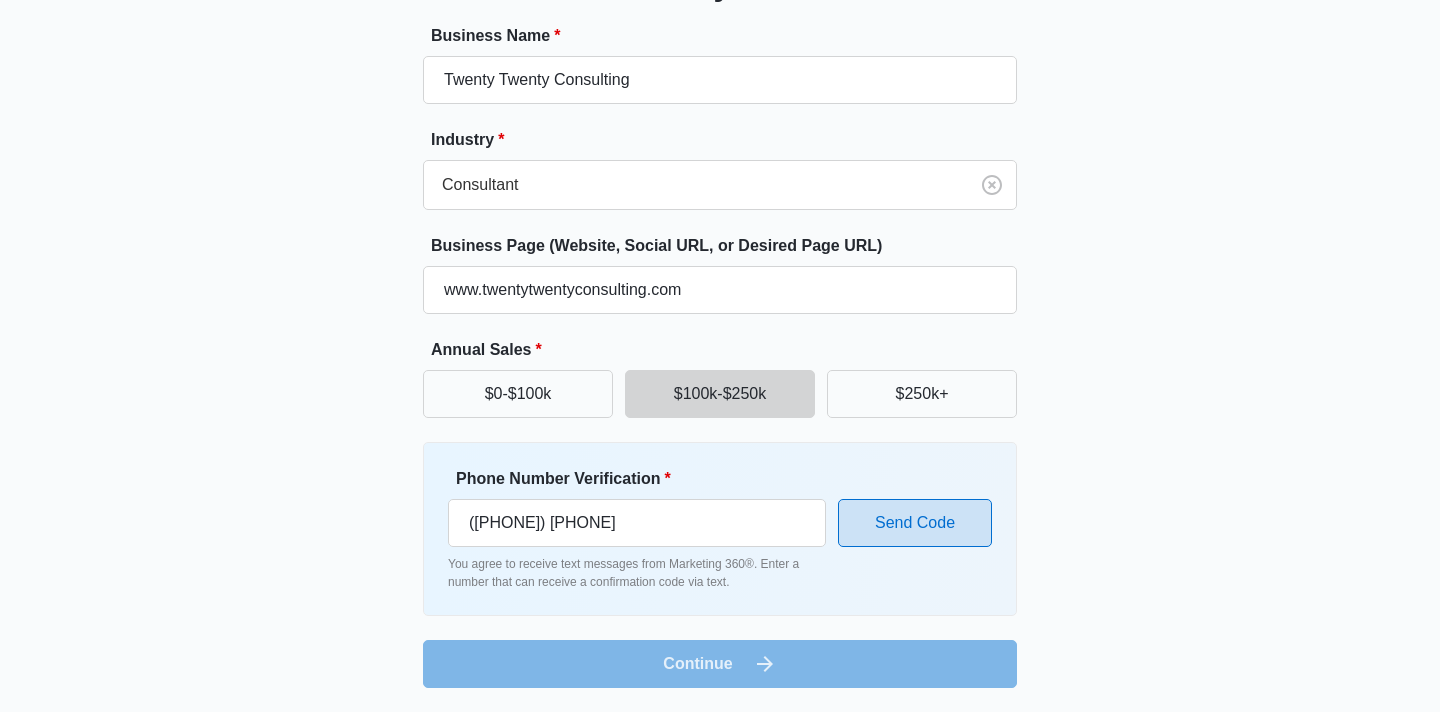 click on "Send Code" at bounding box center (915, 523) 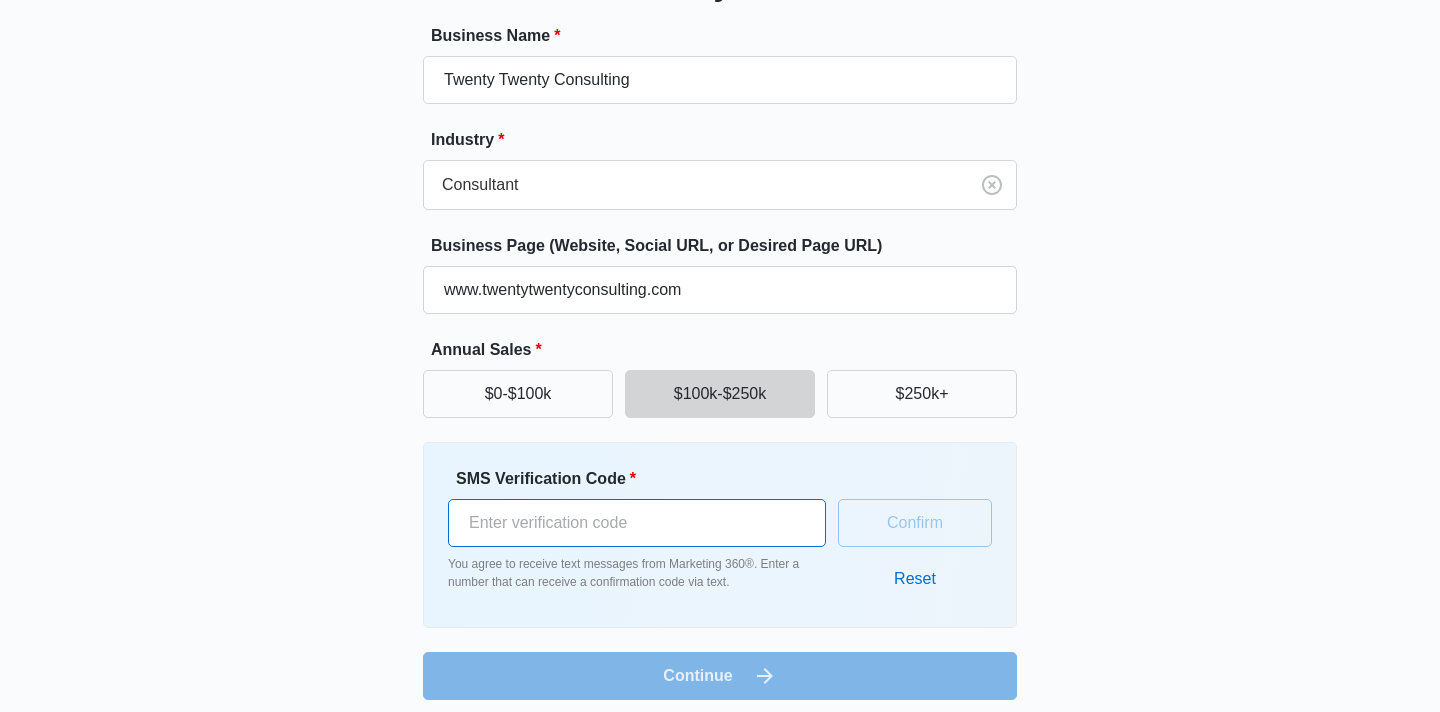 click on "SMS Verification Code *" at bounding box center (637, 523) 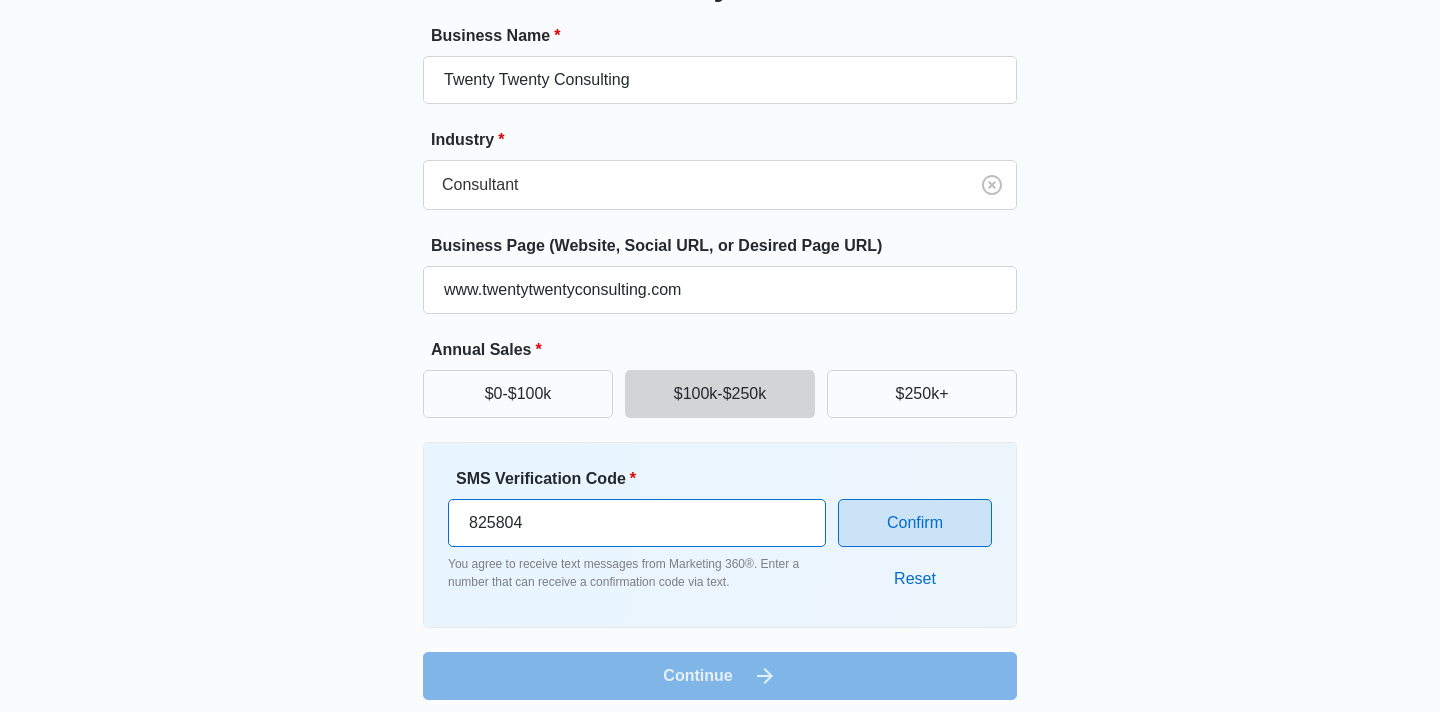 type on "825804" 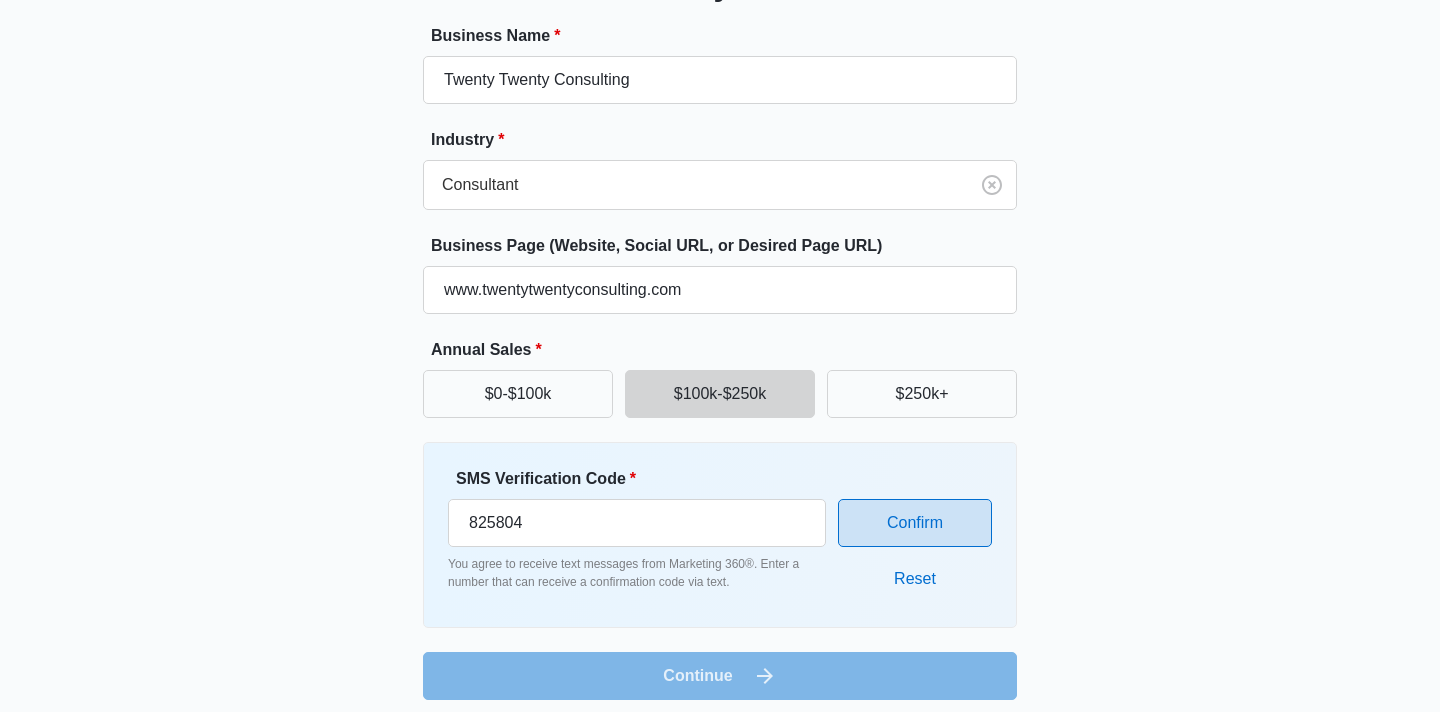 click on "Confirm" at bounding box center (915, 523) 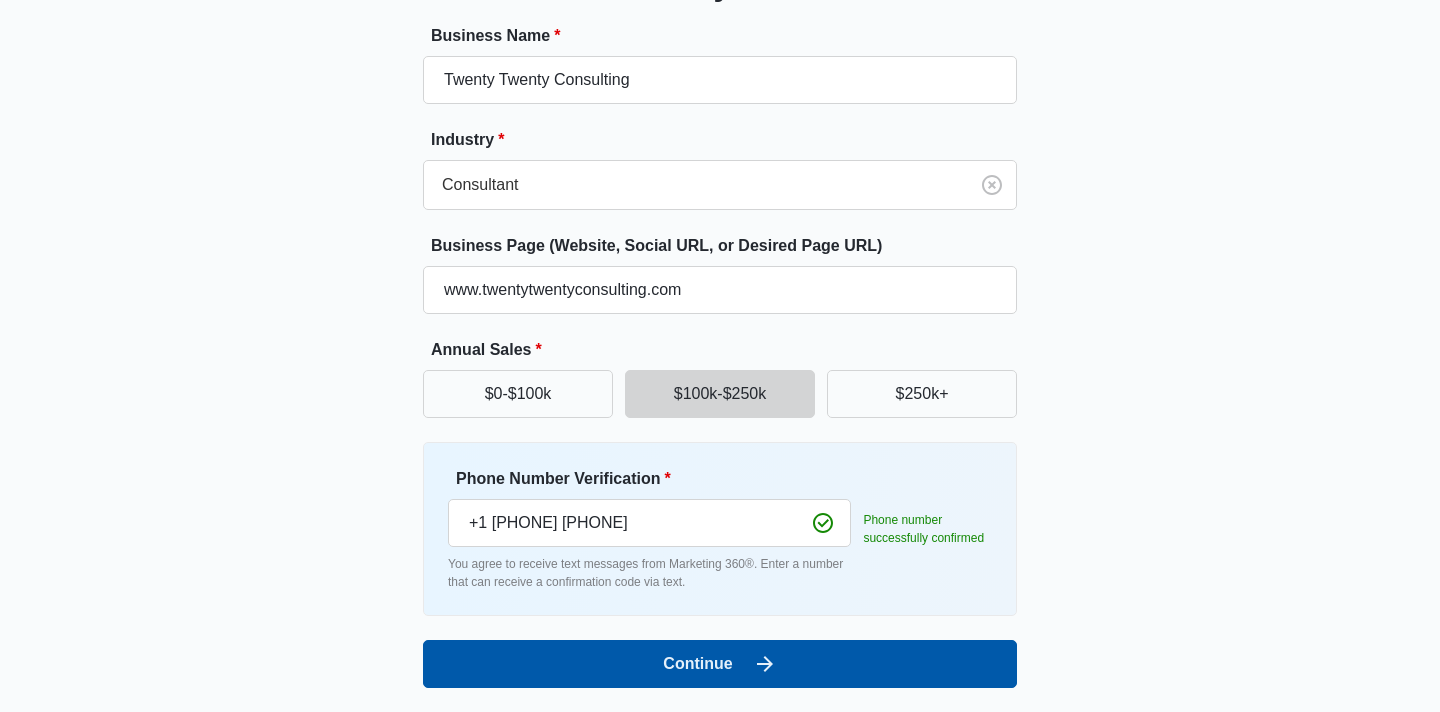 click on "Continue" at bounding box center [720, 664] 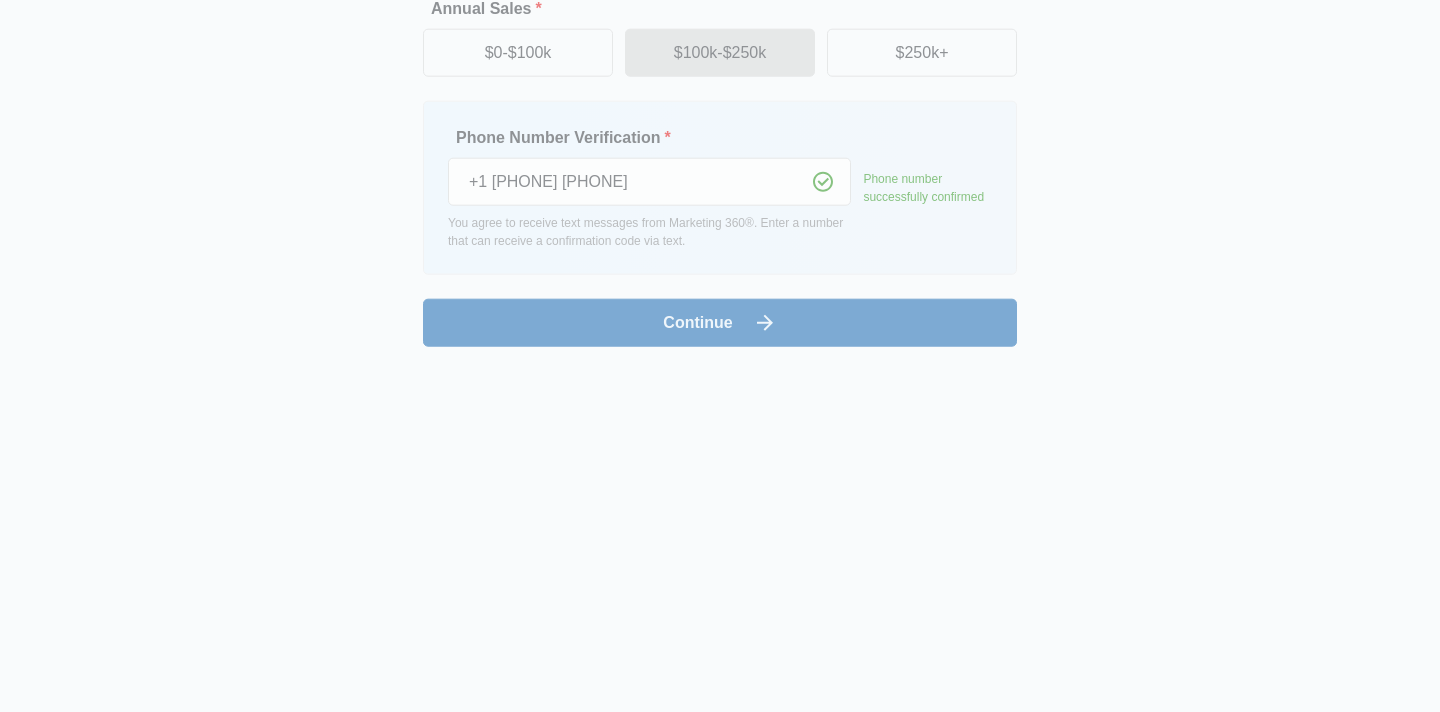 scroll, scrollTop: 0, scrollLeft: 0, axis: both 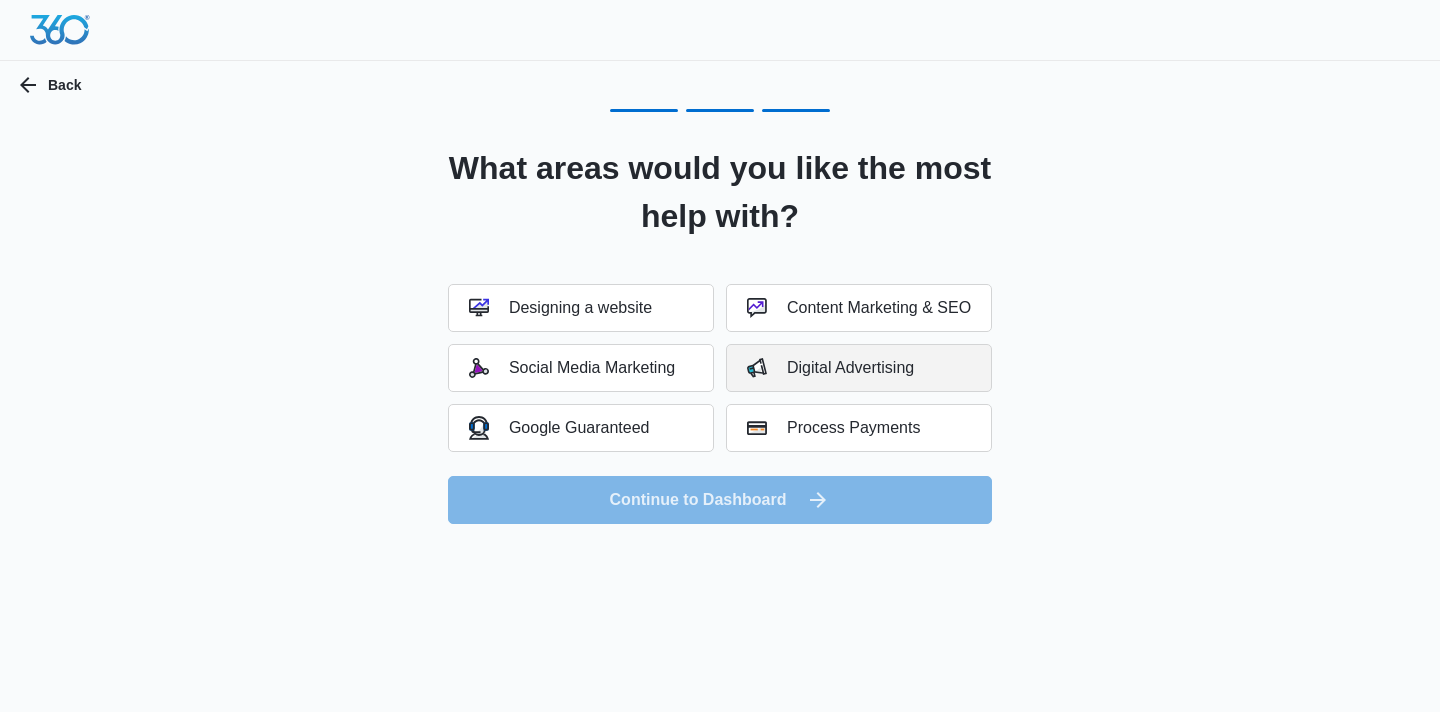 click on "Digital Advertising" at bounding box center [830, 368] 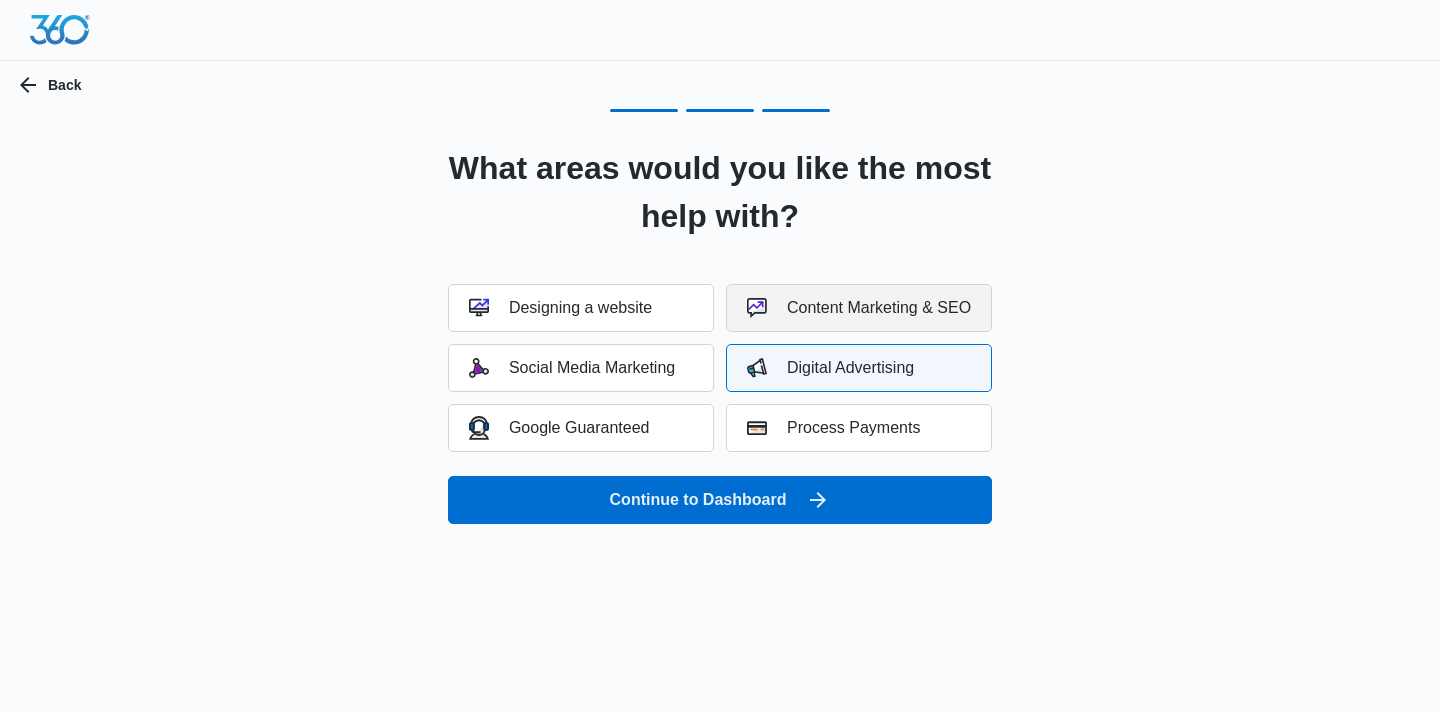 click on "Content Marketing & SEO" at bounding box center (859, 308) 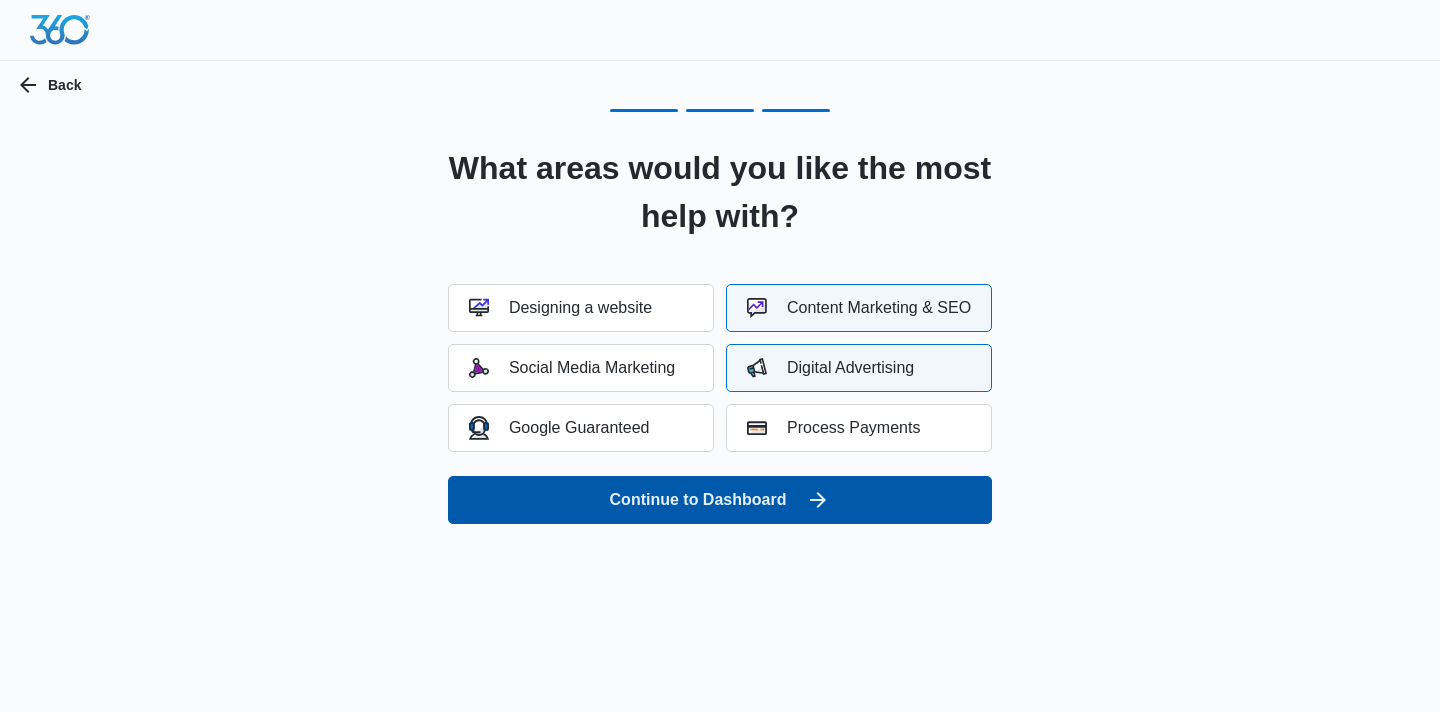 click on "Continue to Dashboard" at bounding box center [720, 500] 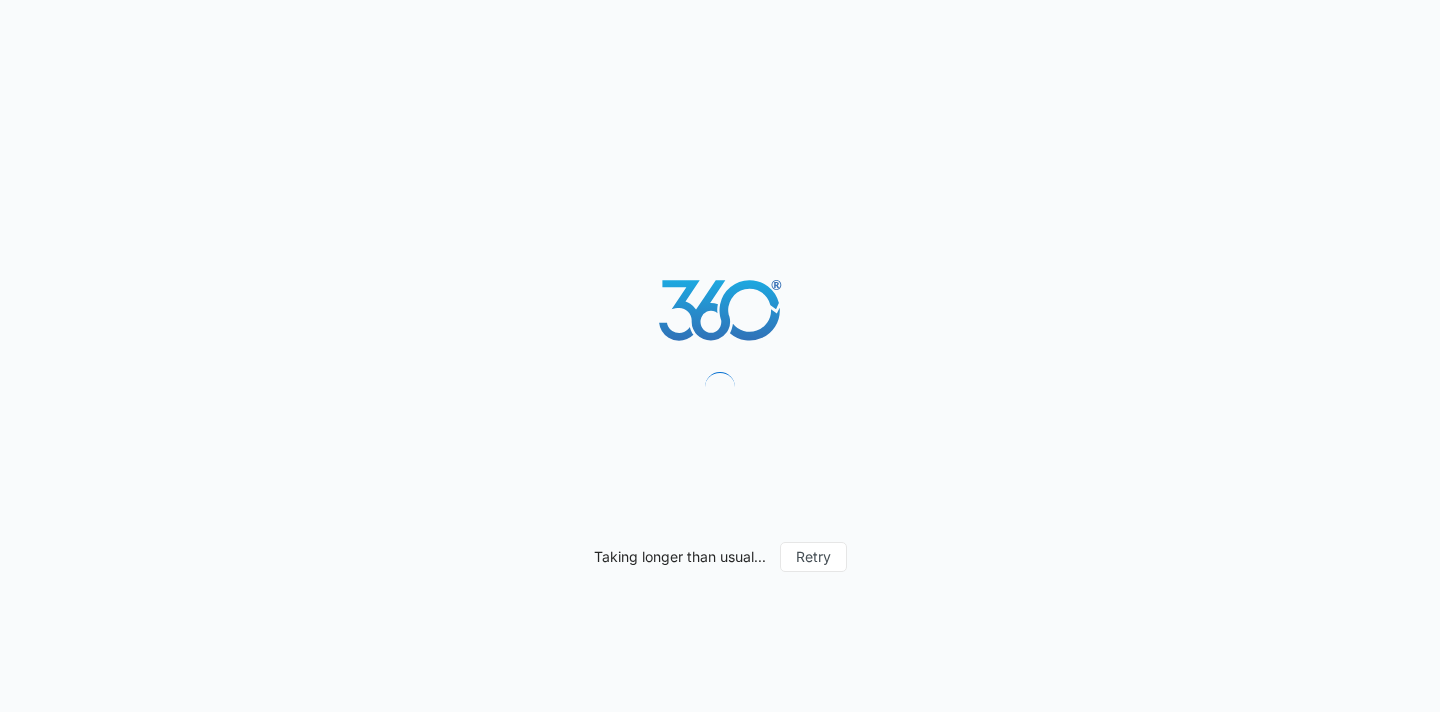 scroll, scrollTop: 0, scrollLeft: 0, axis: both 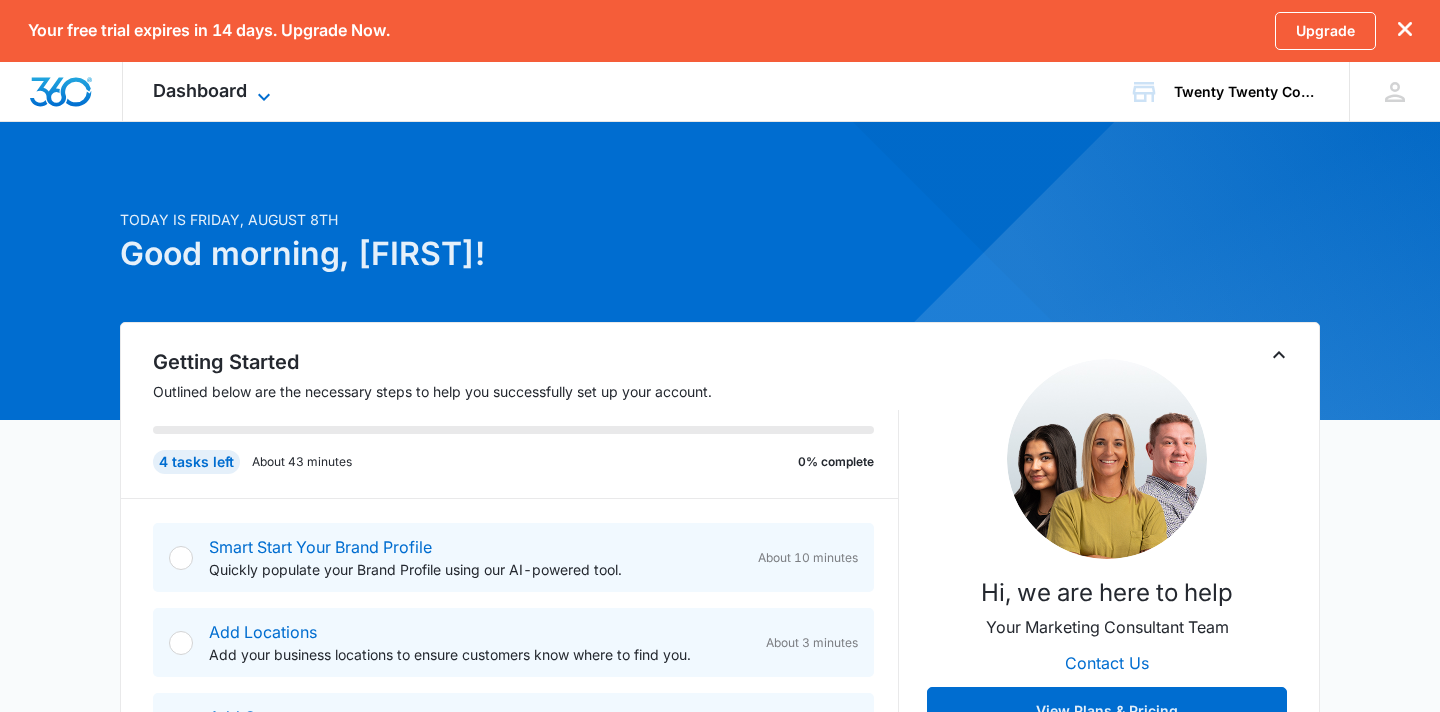 click 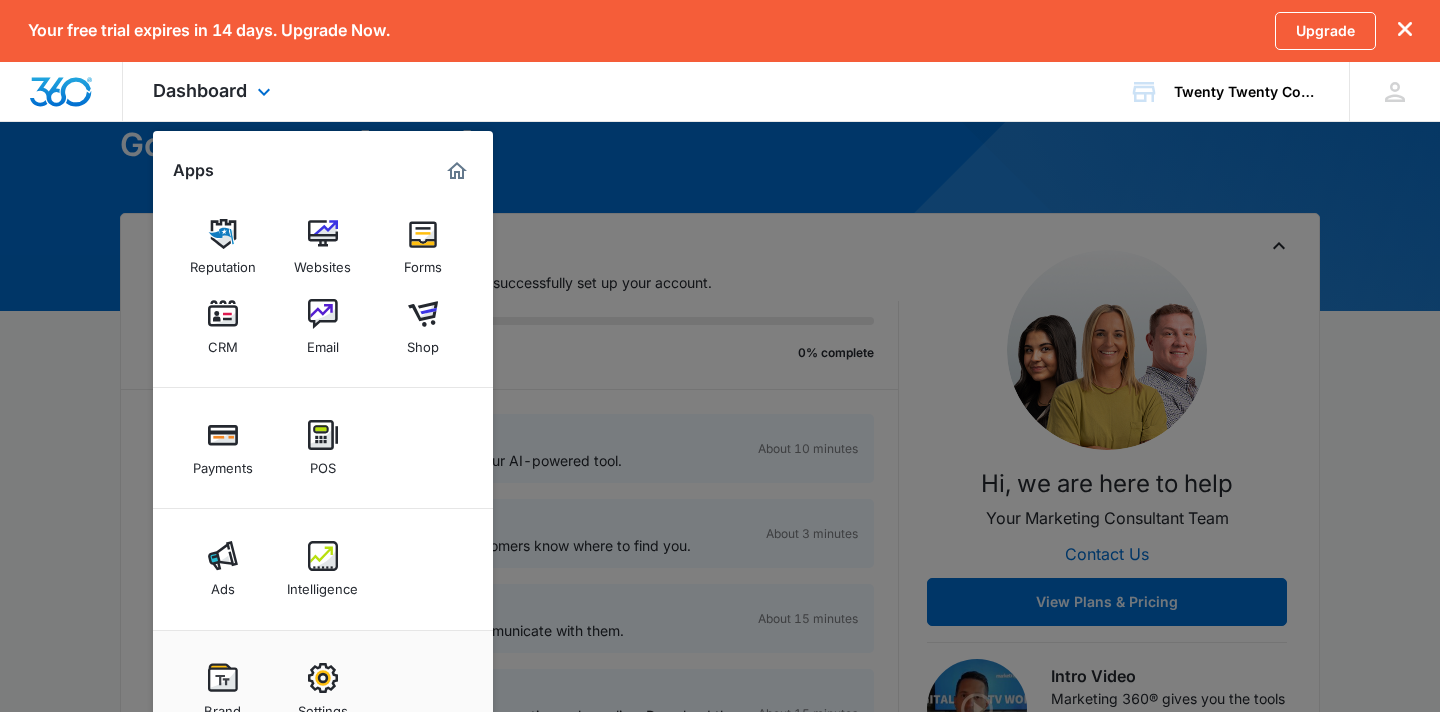 scroll, scrollTop: 93, scrollLeft: 0, axis: vertical 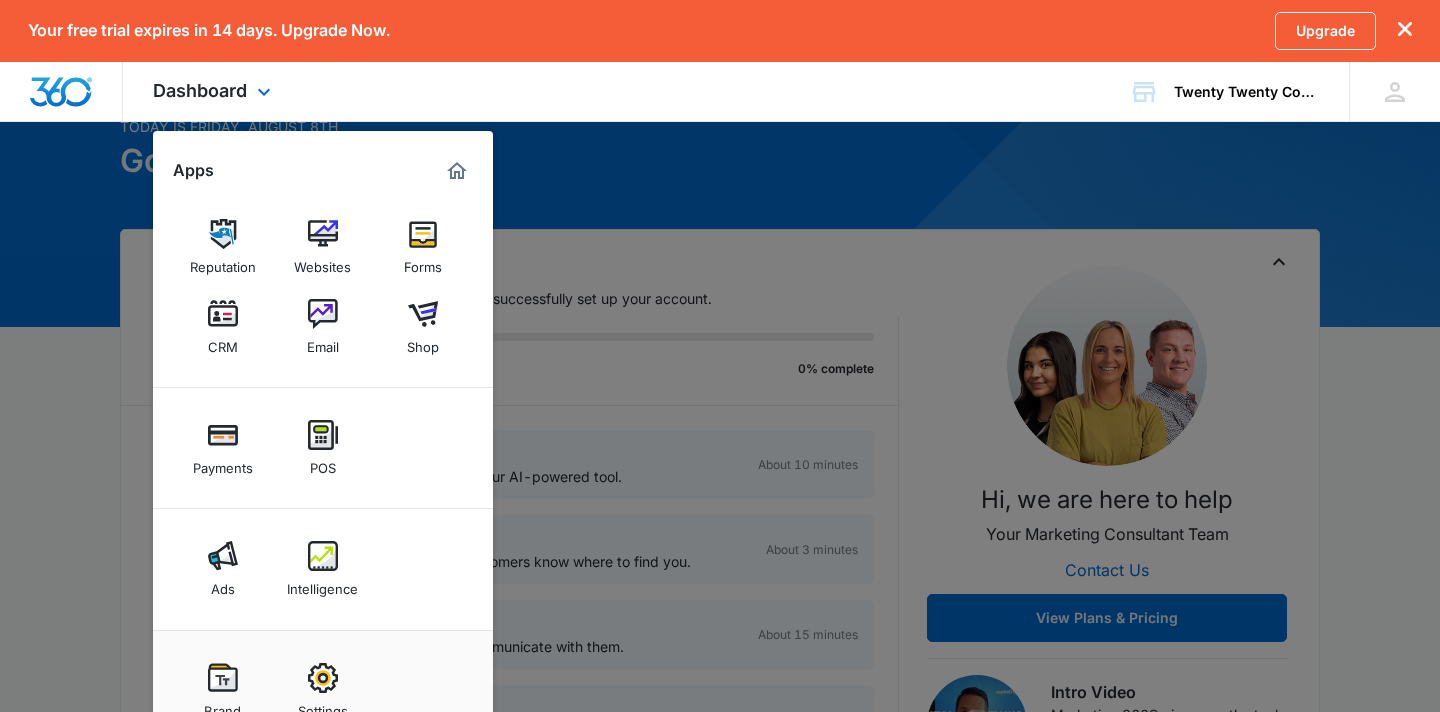 click on "Dashboard Apps Reputation Websites Forms CRM Email Shop Payments POS Ads Intelligence Brand Settings" at bounding box center [214, 91] 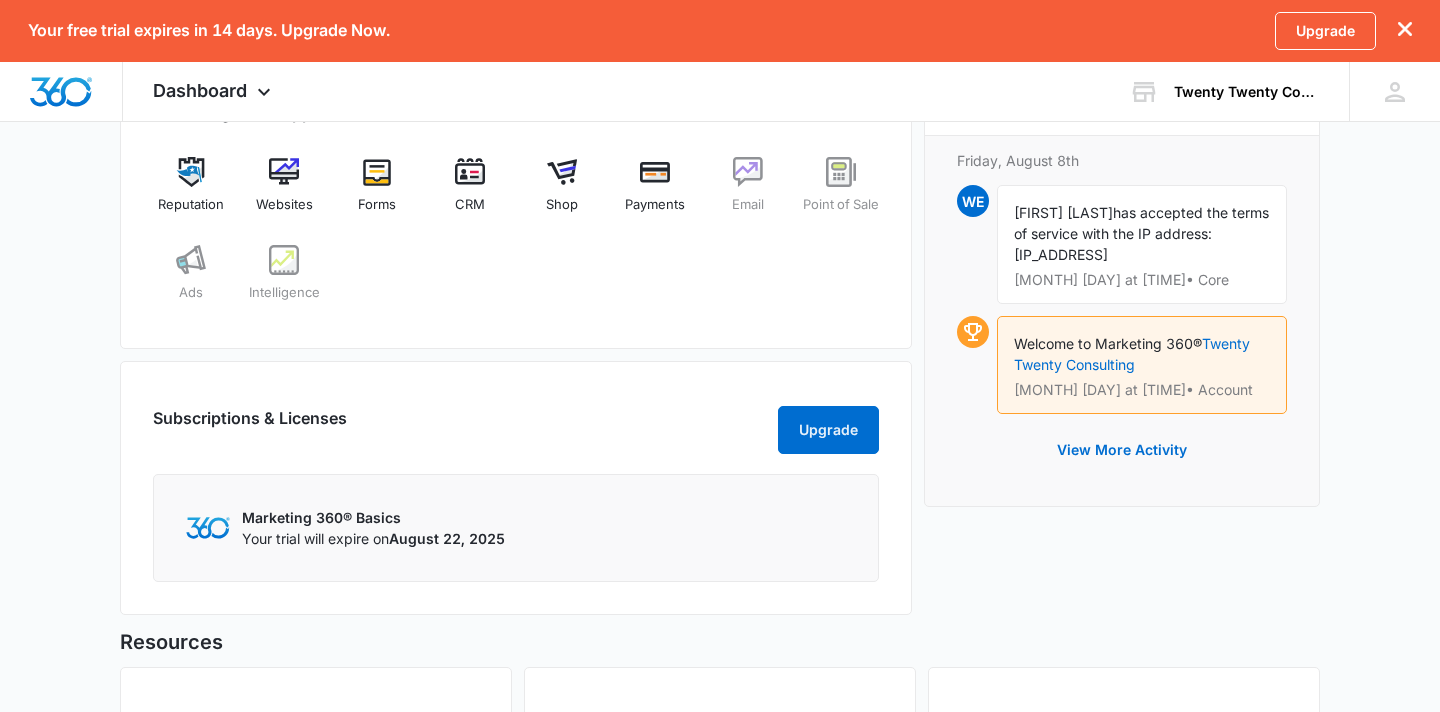 scroll, scrollTop: 897, scrollLeft: 0, axis: vertical 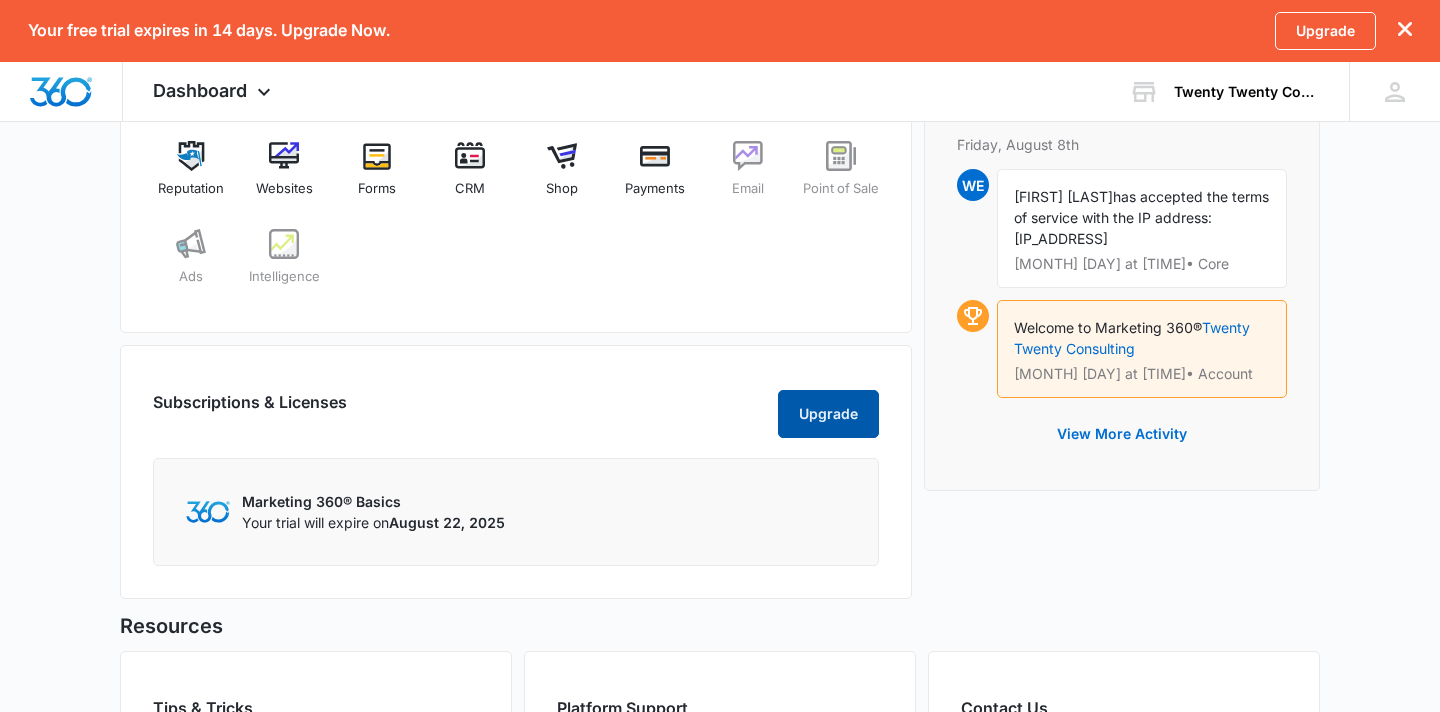 click on "Upgrade" at bounding box center [828, 414] 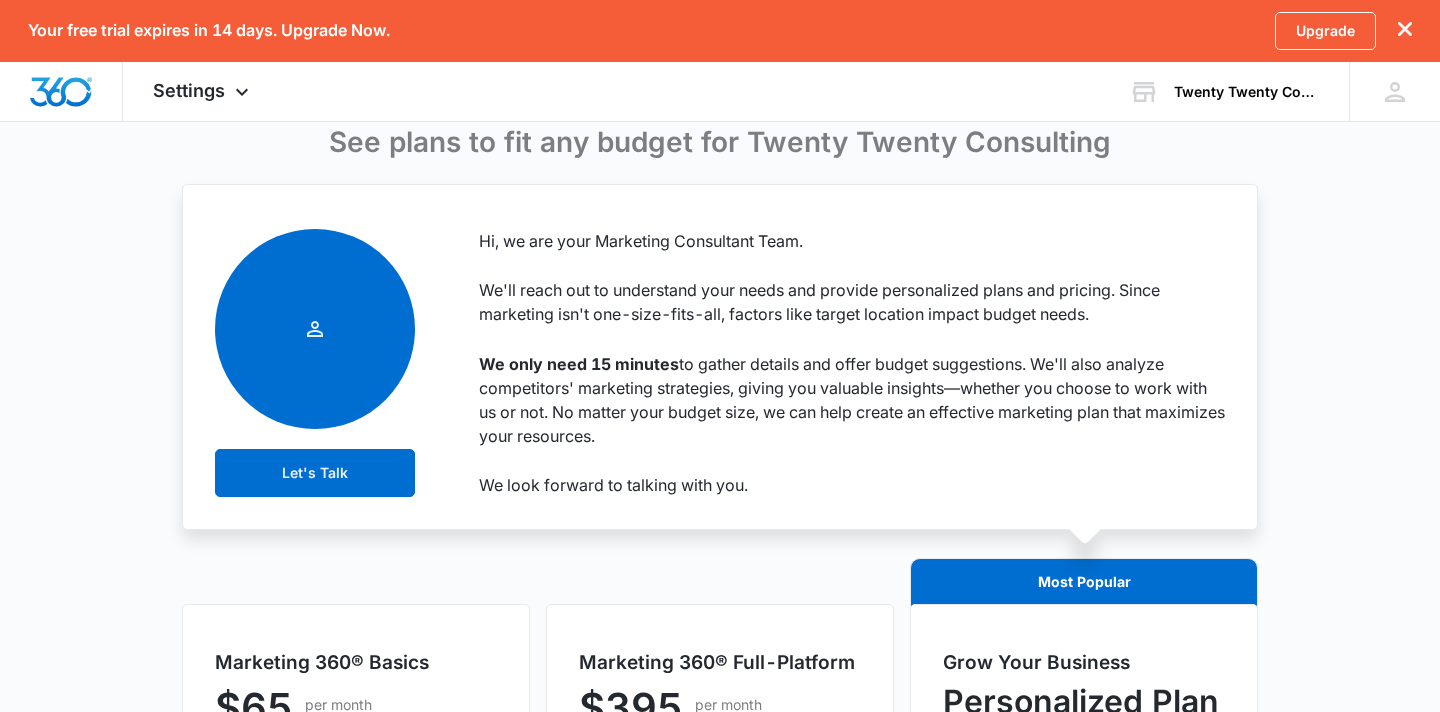 scroll, scrollTop: 0, scrollLeft: 0, axis: both 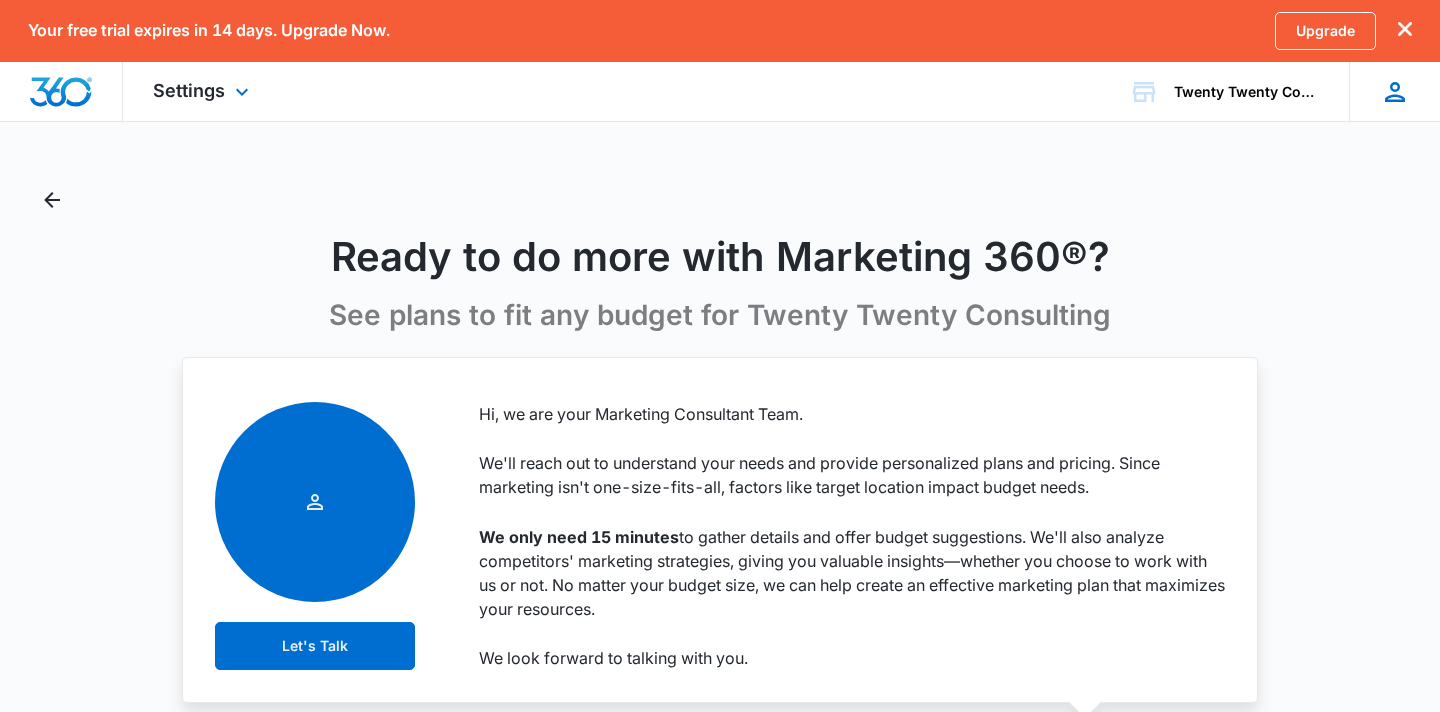 click 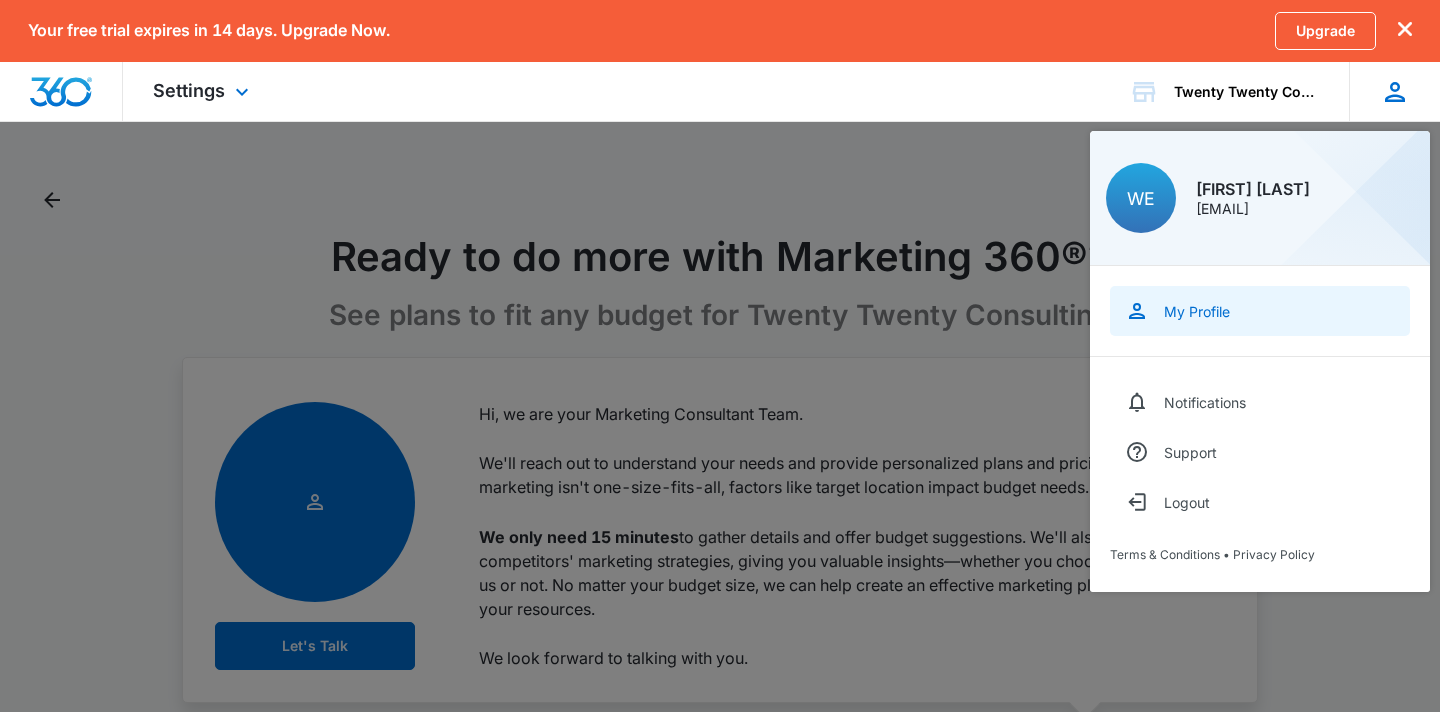click on "My Profile" at bounding box center (1197, 311) 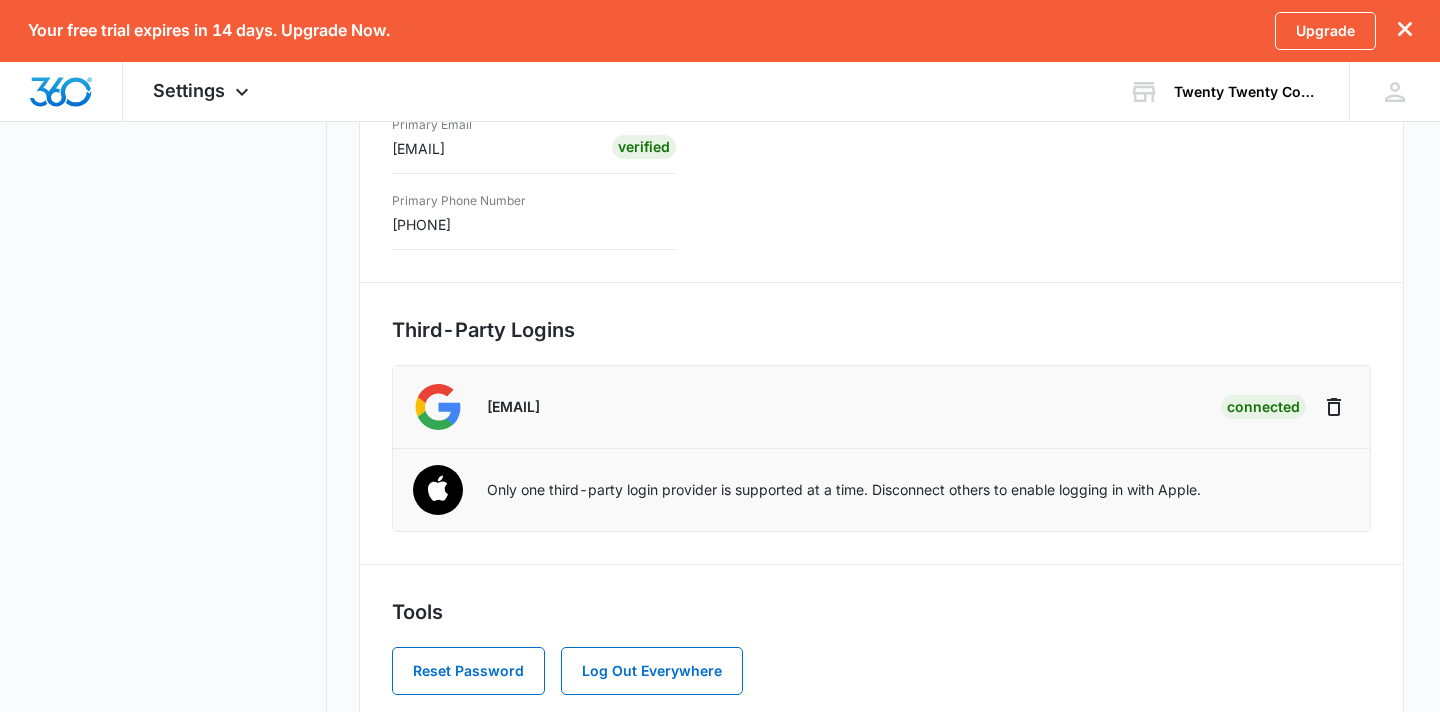 scroll, scrollTop: 524, scrollLeft: 0, axis: vertical 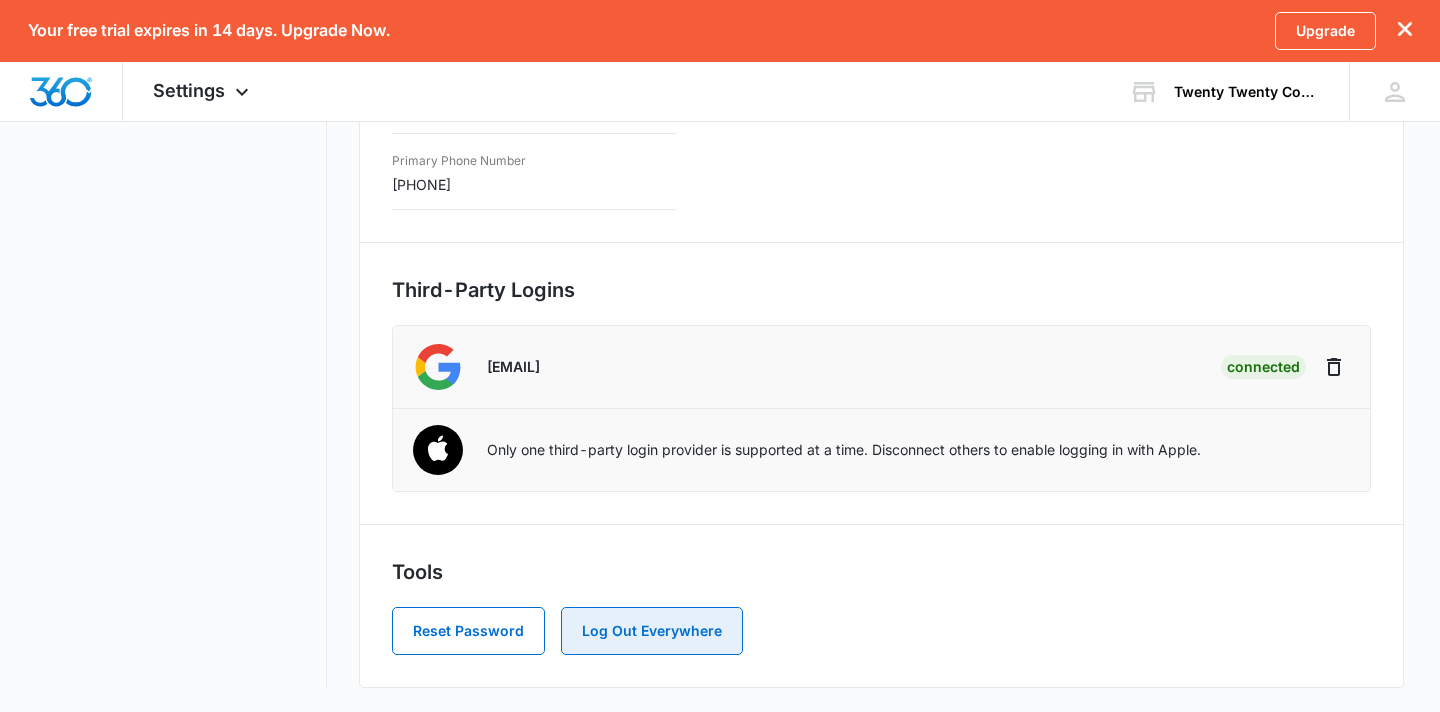 click on "Log Out Everywhere" at bounding box center (652, 631) 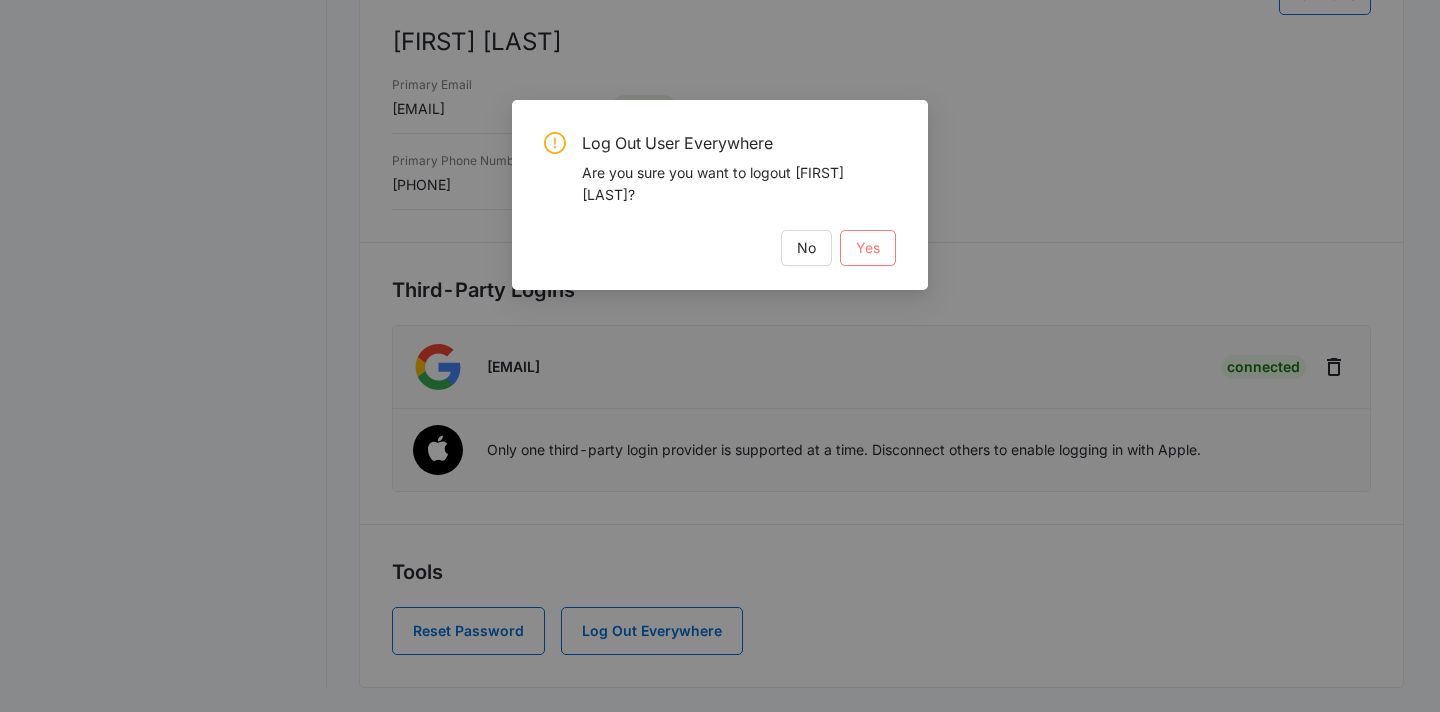 click on "Yes" at bounding box center (868, 248) 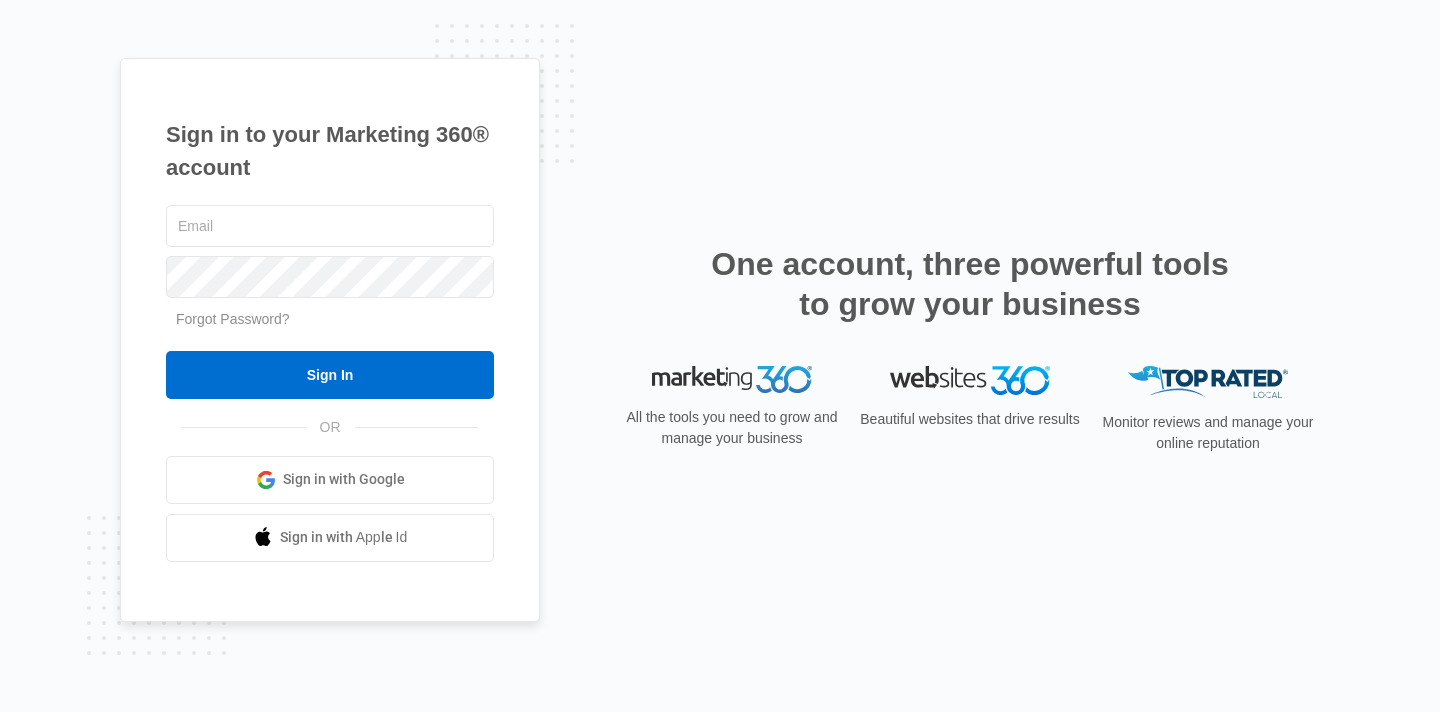scroll, scrollTop: 0, scrollLeft: 0, axis: both 